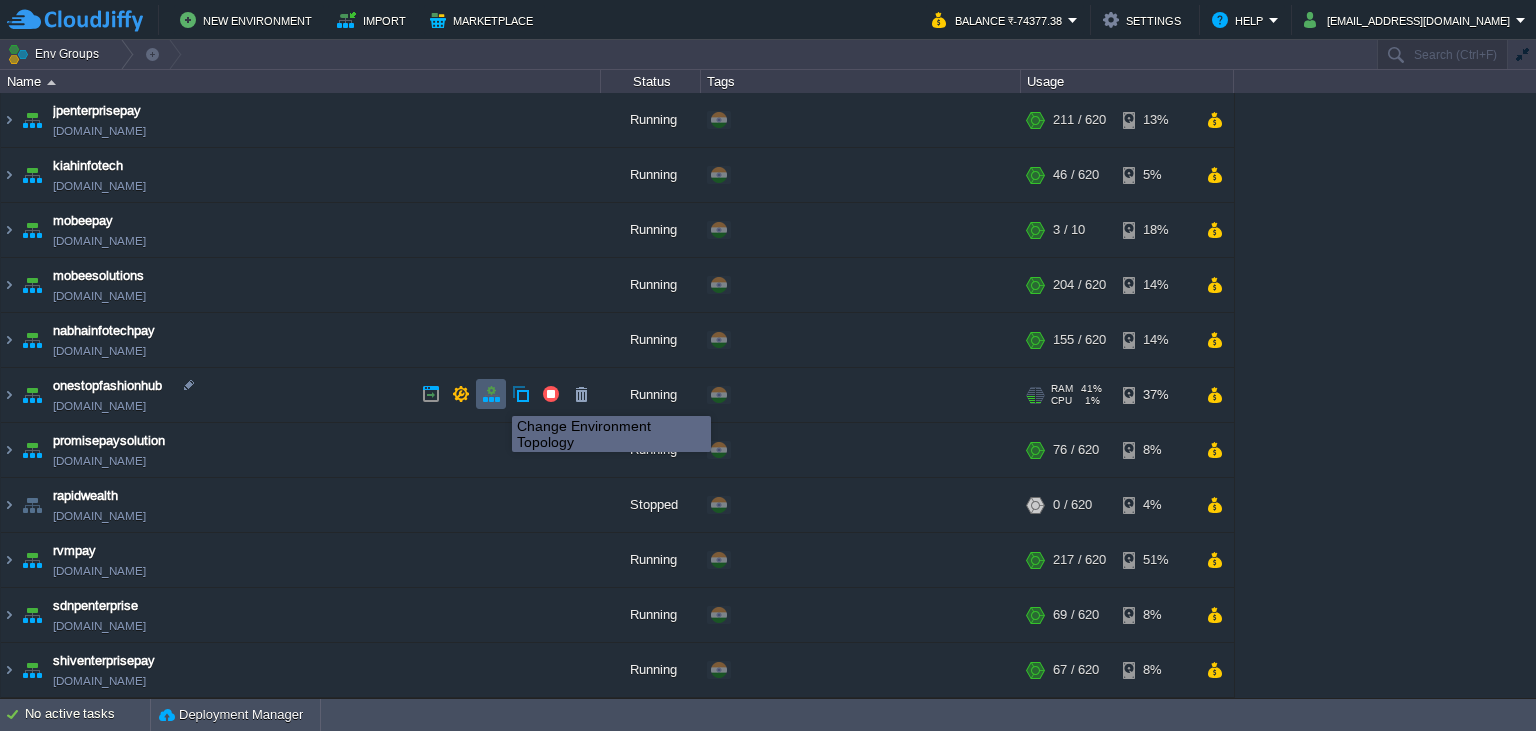scroll, scrollTop: 0, scrollLeft: 0, axis: both 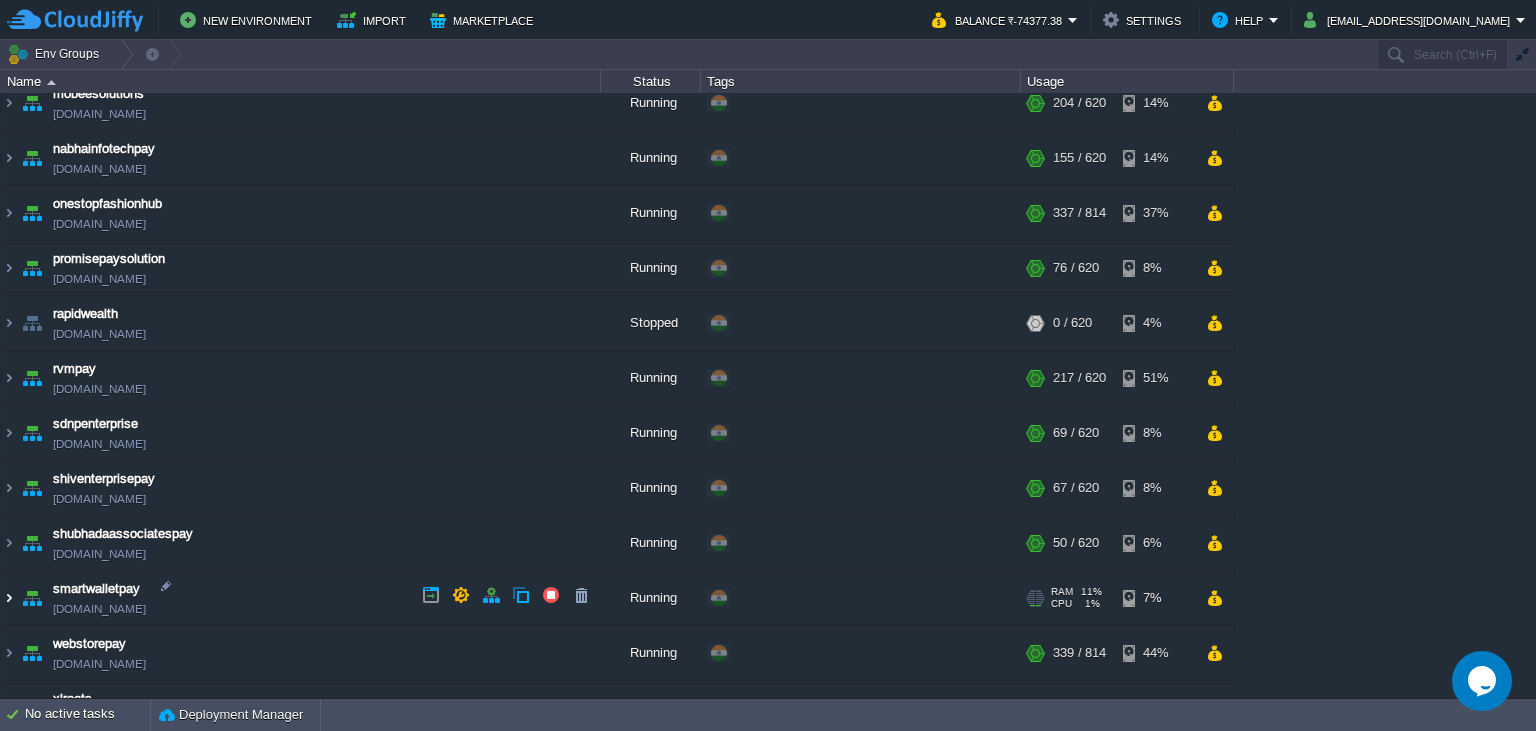 click at bounding box center (9, 598) 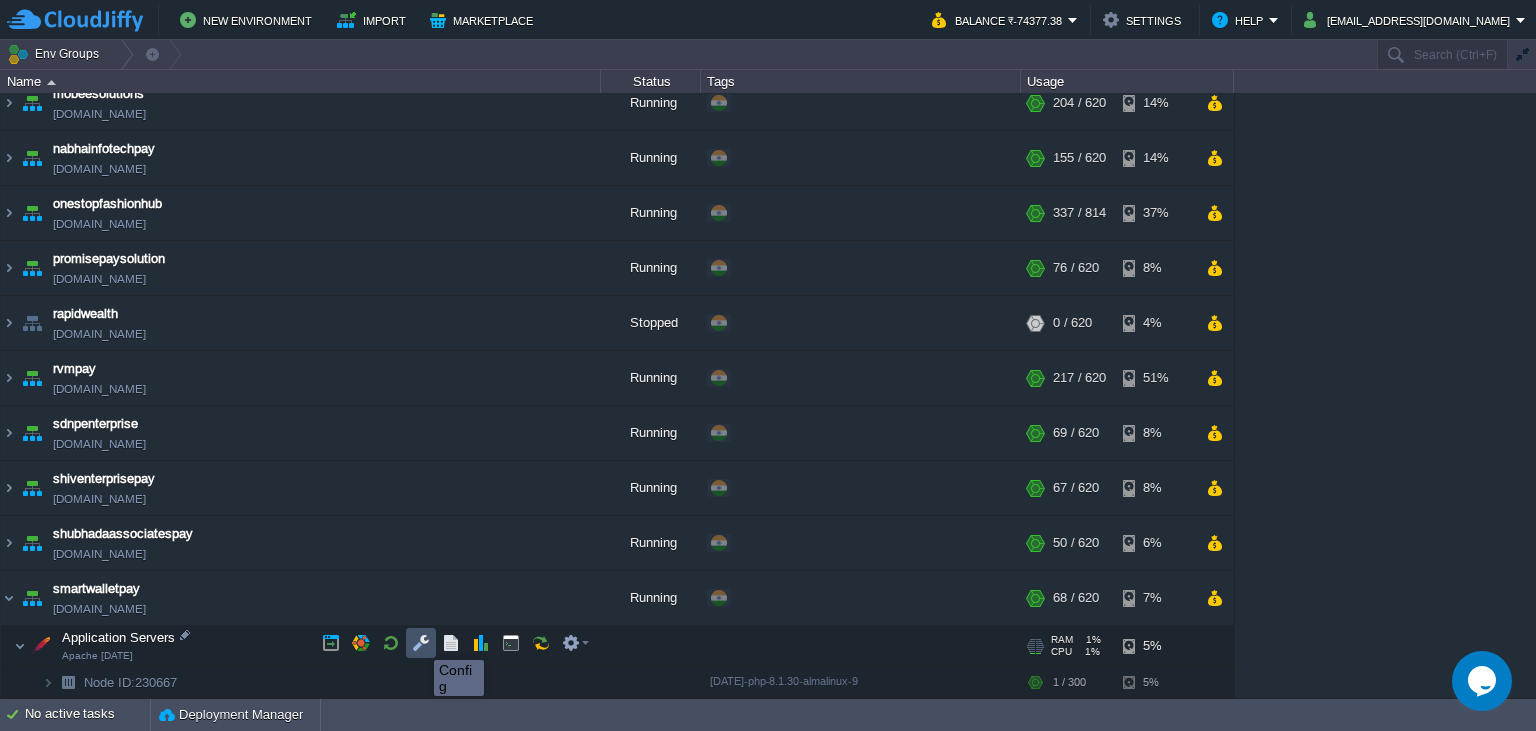 click at bounding box center [421, 643] 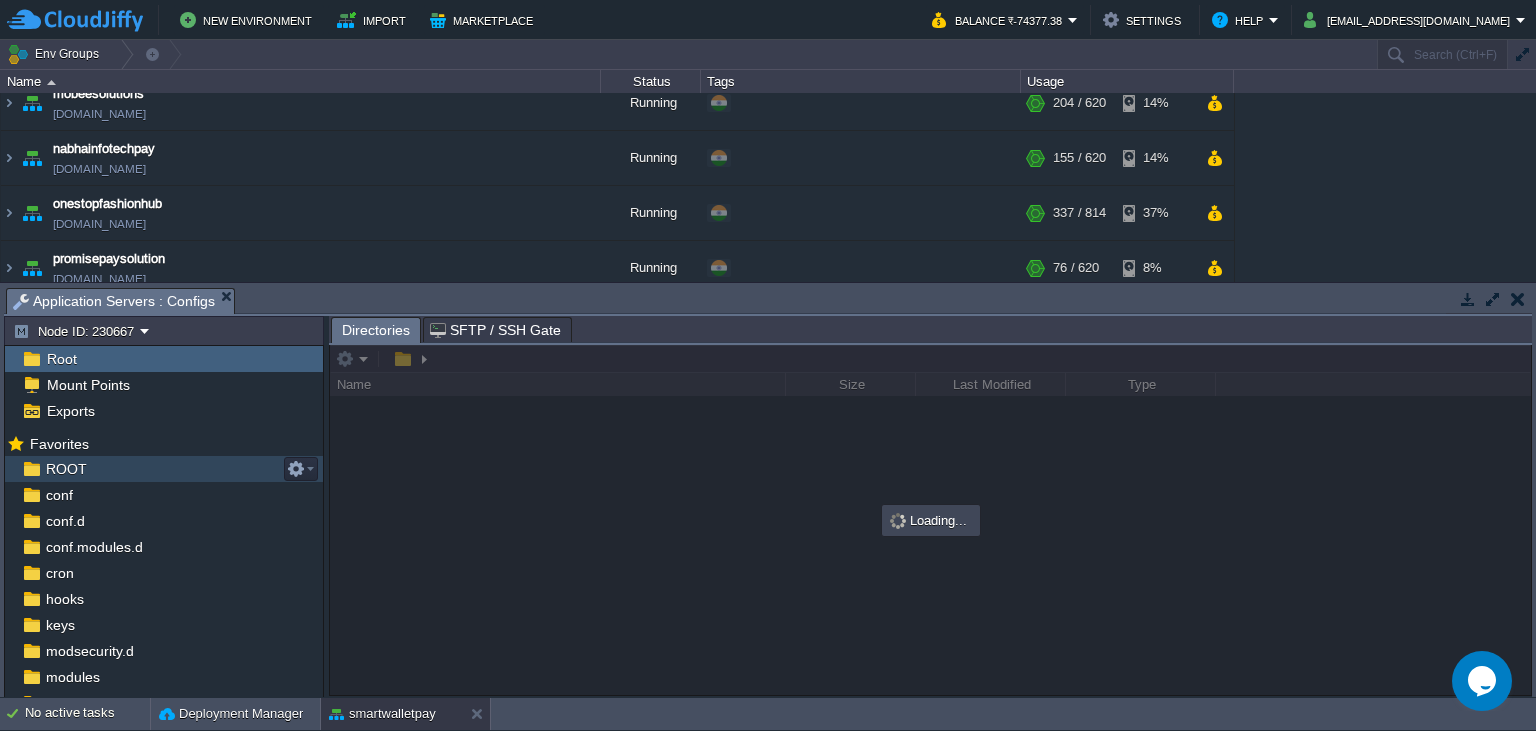 click on "ROOT" at bounding box center (164, 469) 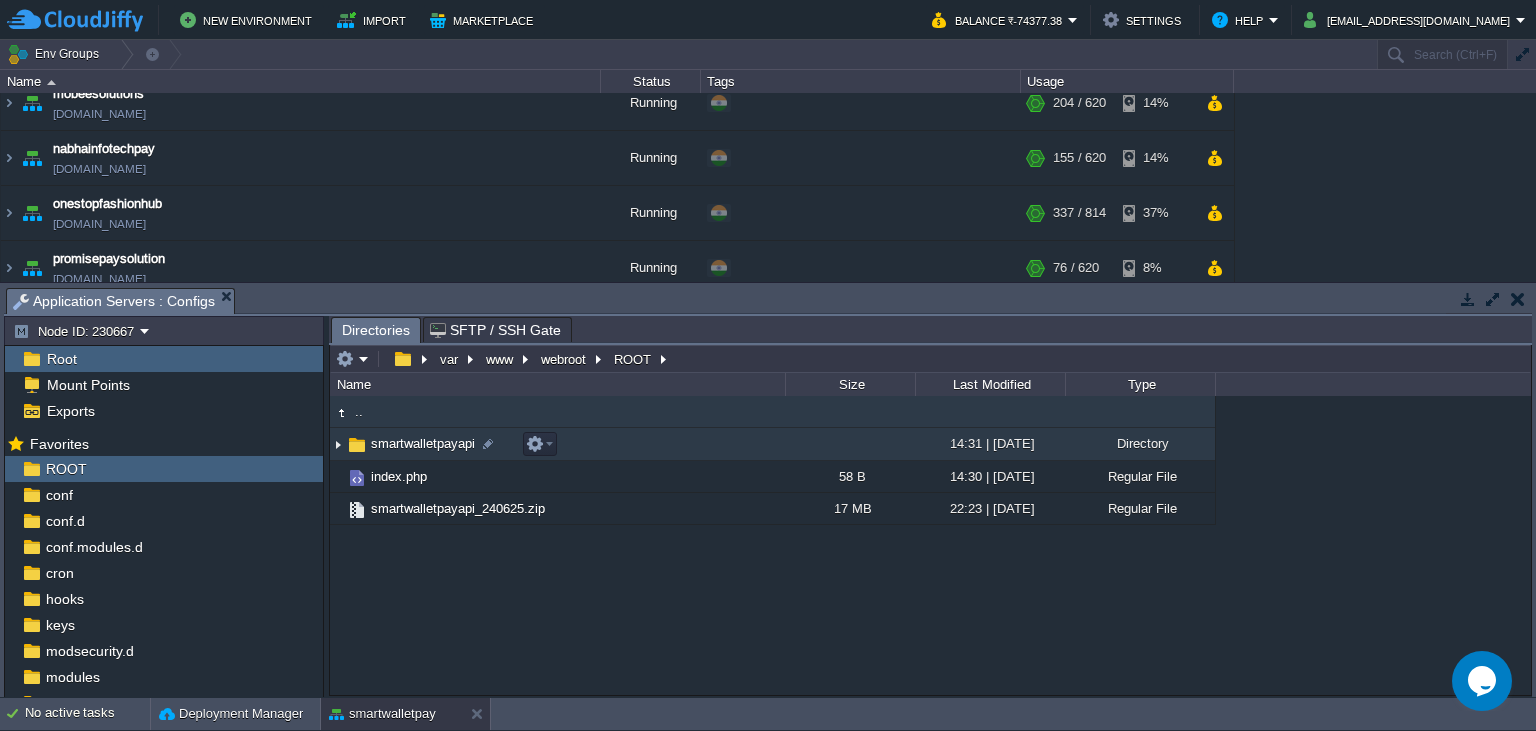 click on "smartwalletpayapi" at bounding box center (423, 443) 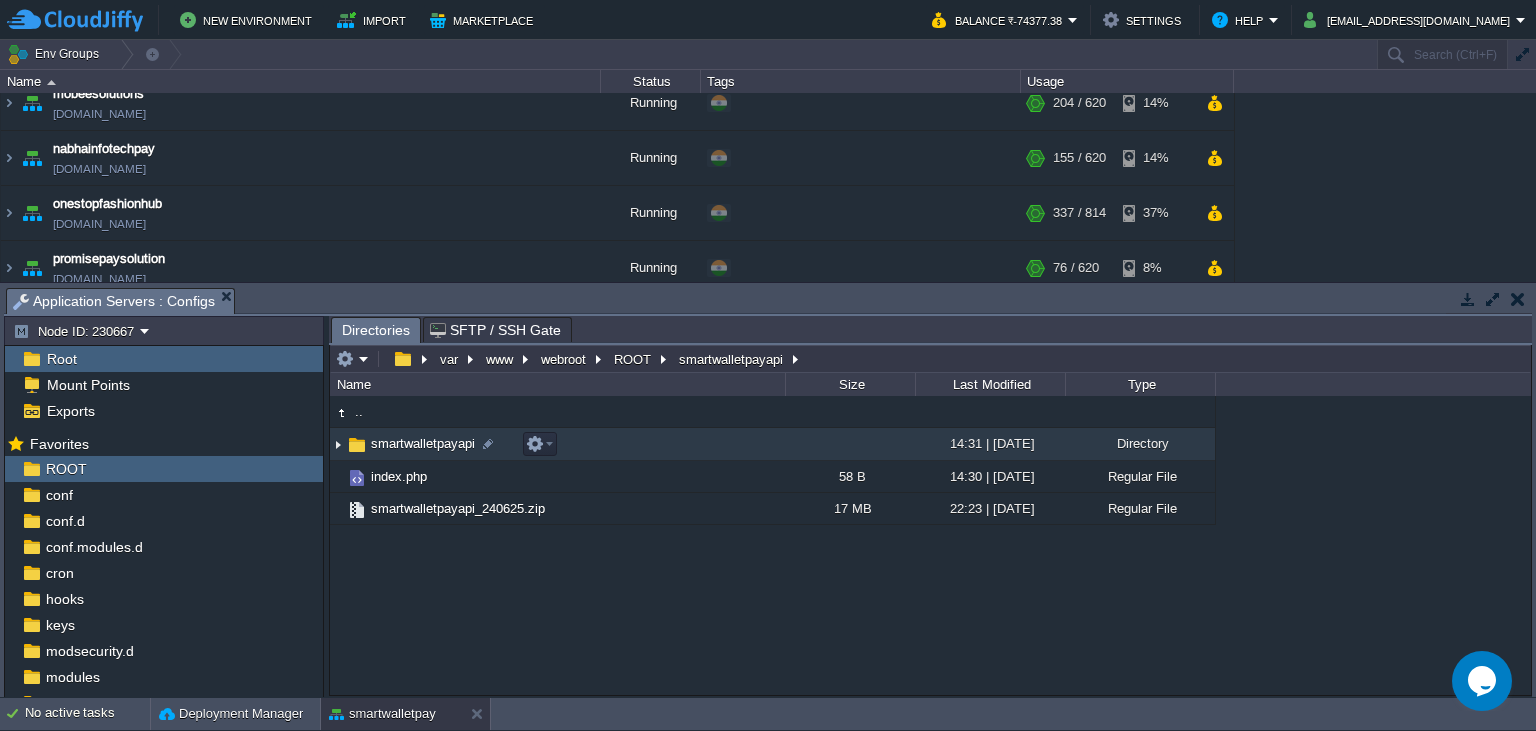 click on "smartwalletpayapi" at bounding box center [423, 443] 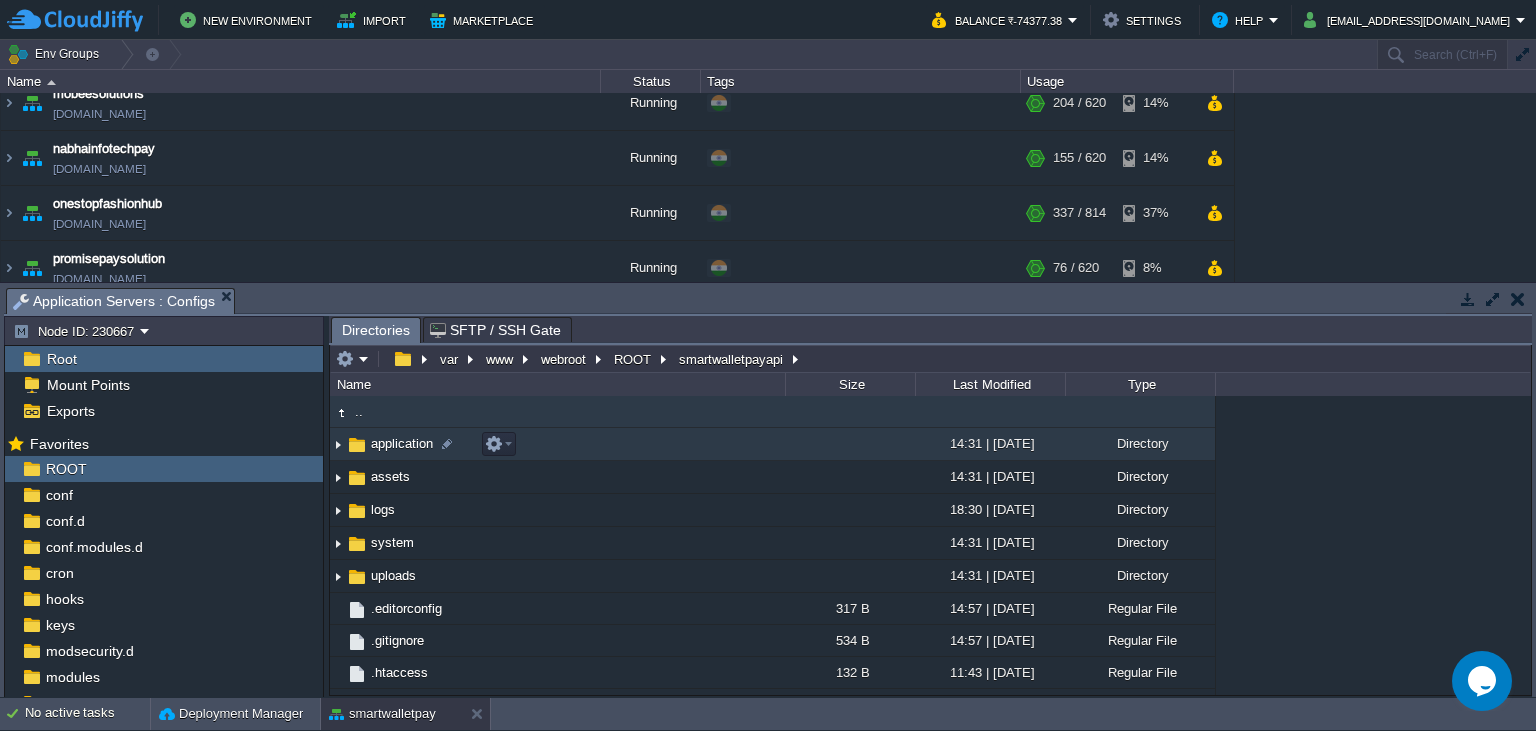 click on "application" at bounding box center (402, 443) 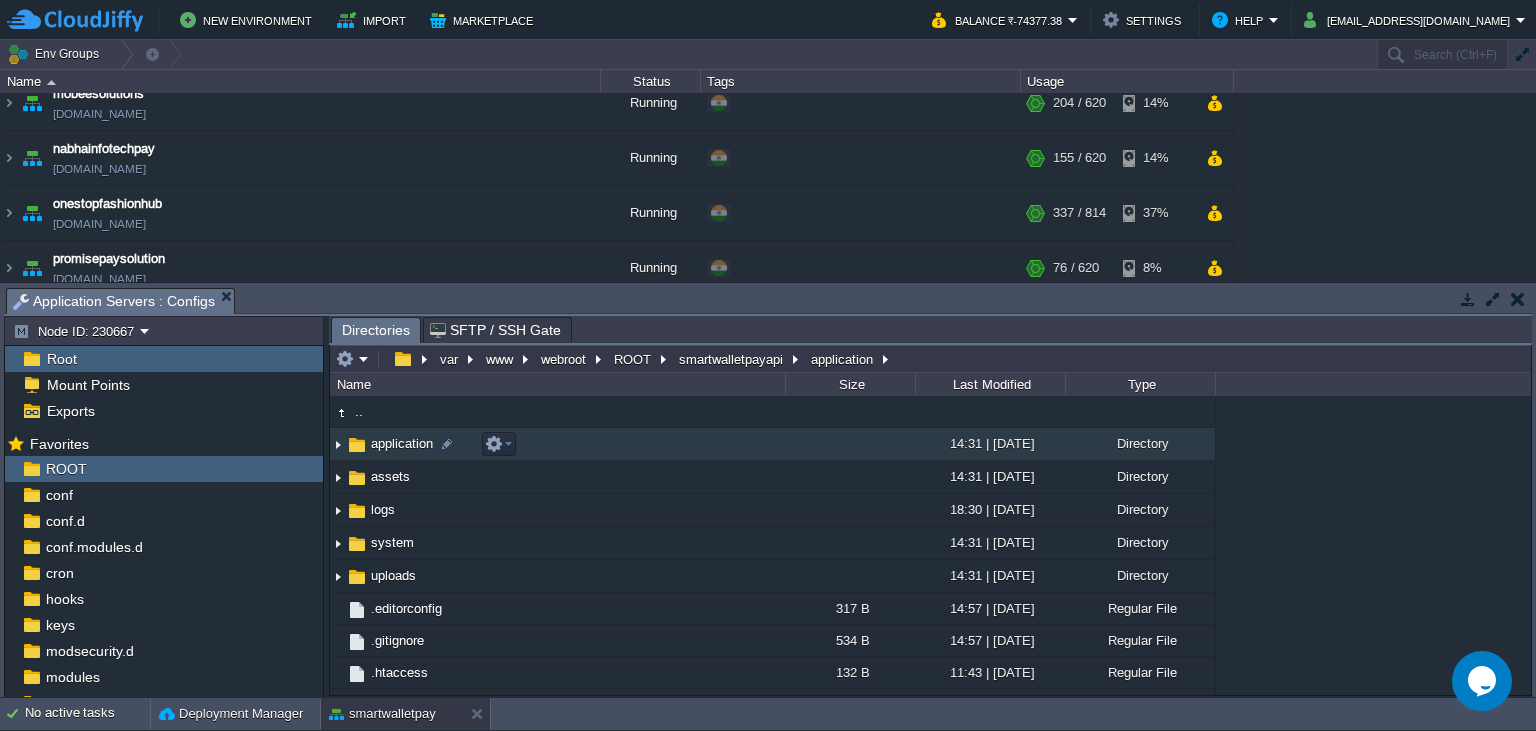 click on "application" at bounding box center [402, 443] 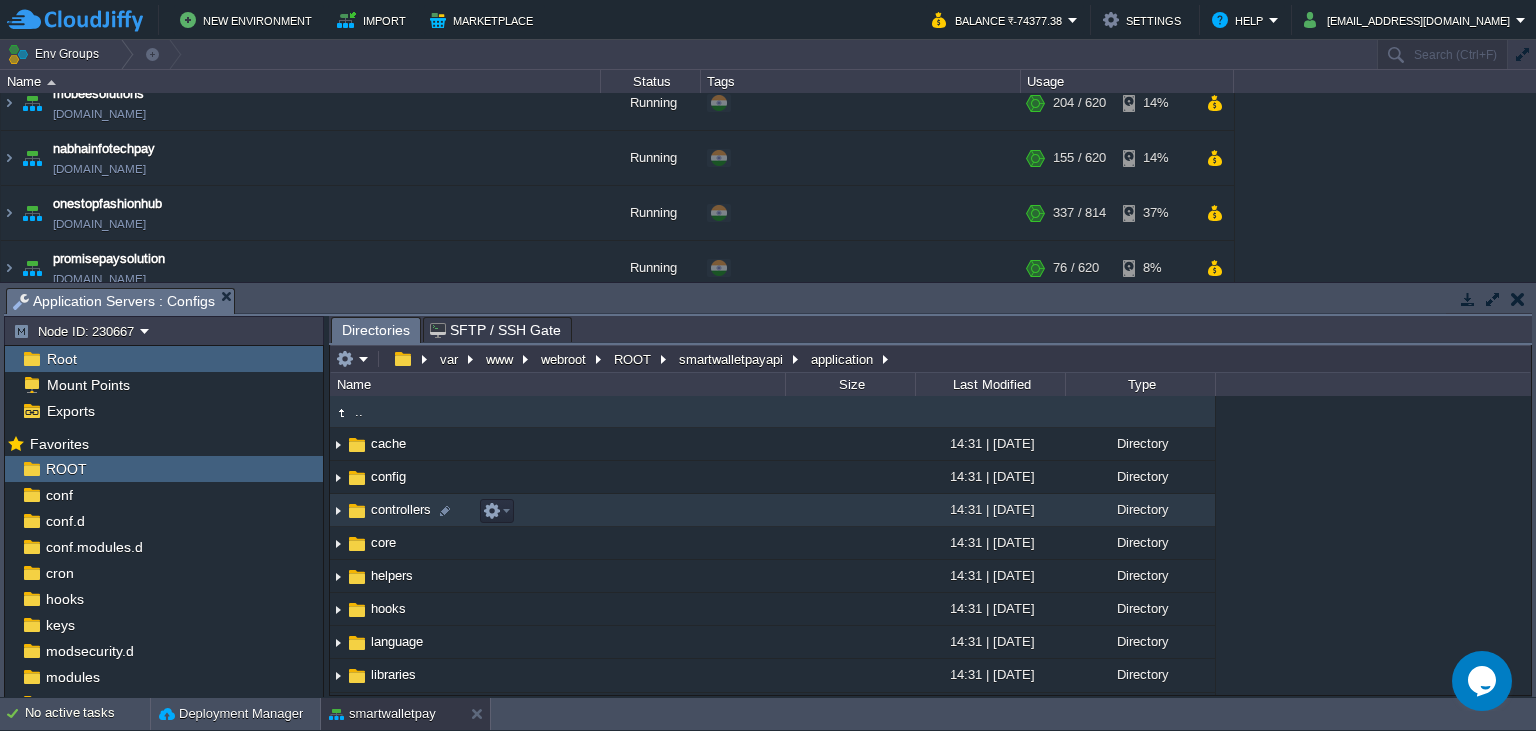 click on "controllers" at bounding box center [401, 509] 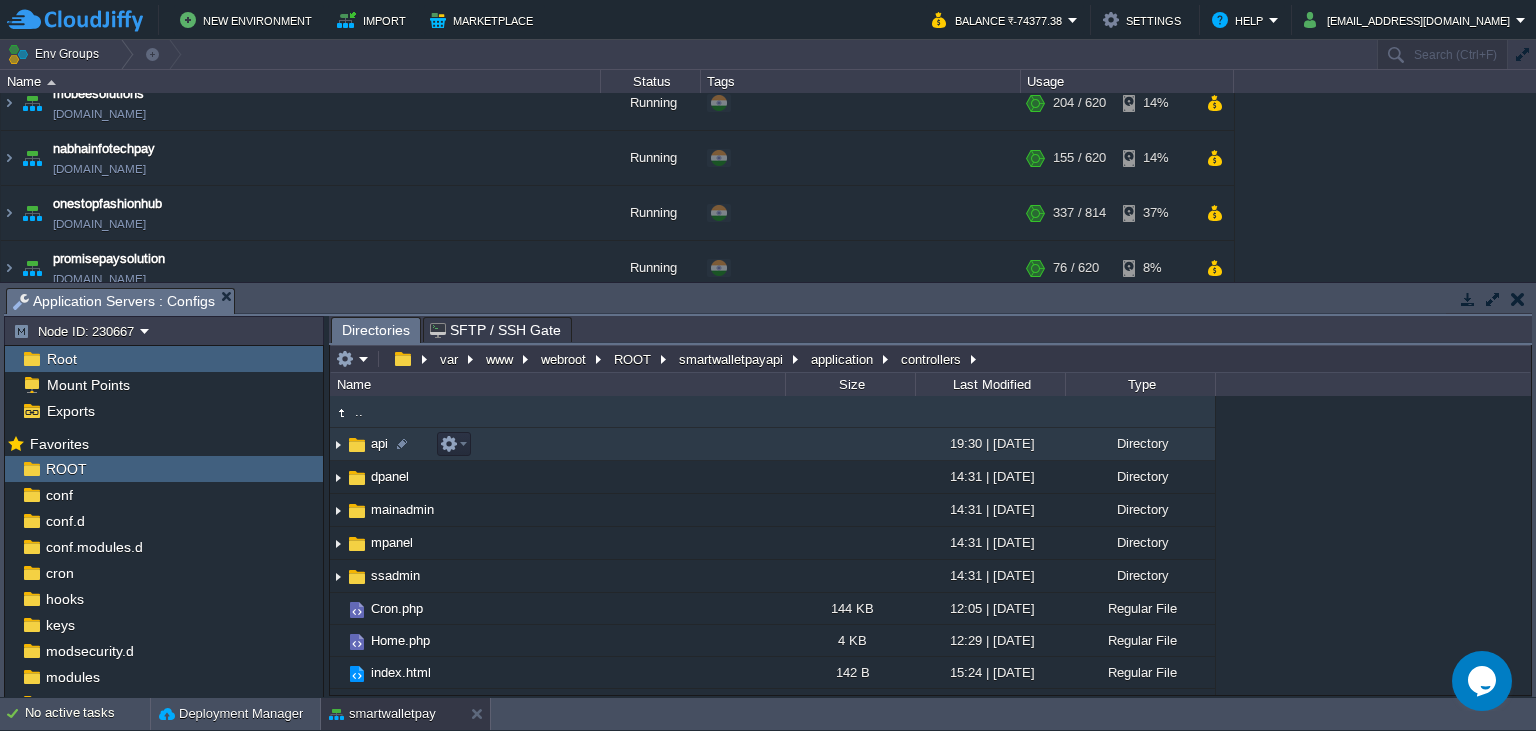 click on "api" at bounding box center (379, 443) 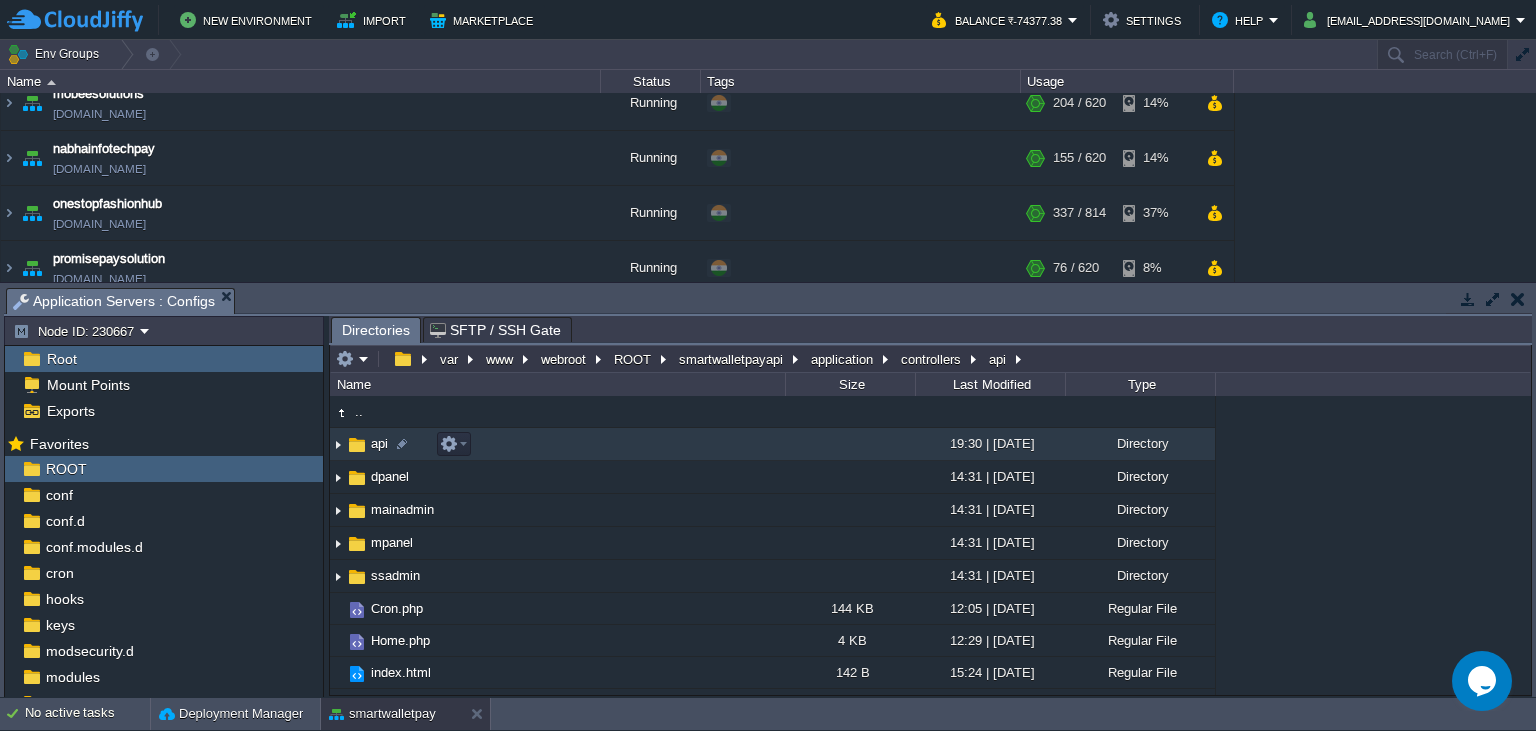 click on "api" at bounding box center (379, 443) 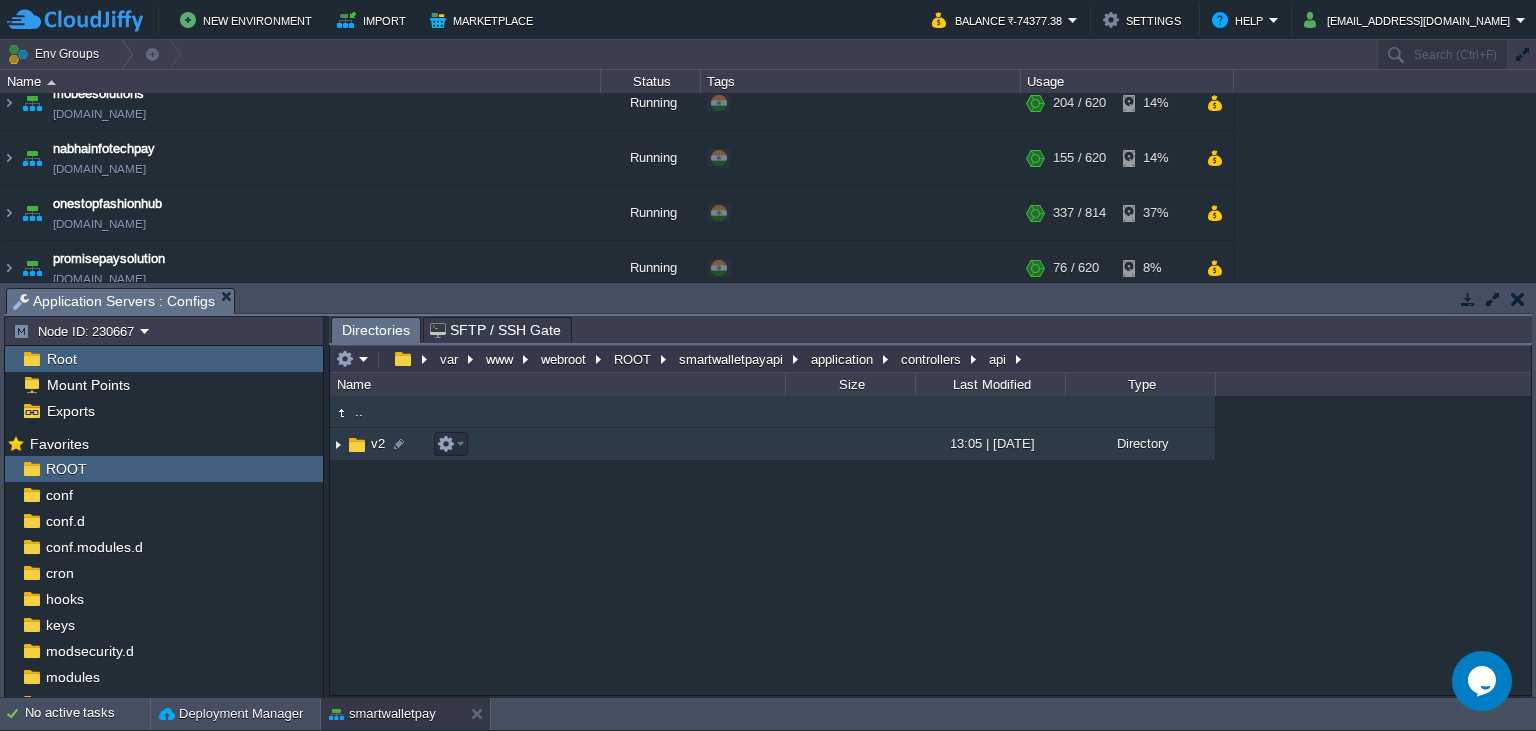 click on "v2" at bounding box center (378, 443) 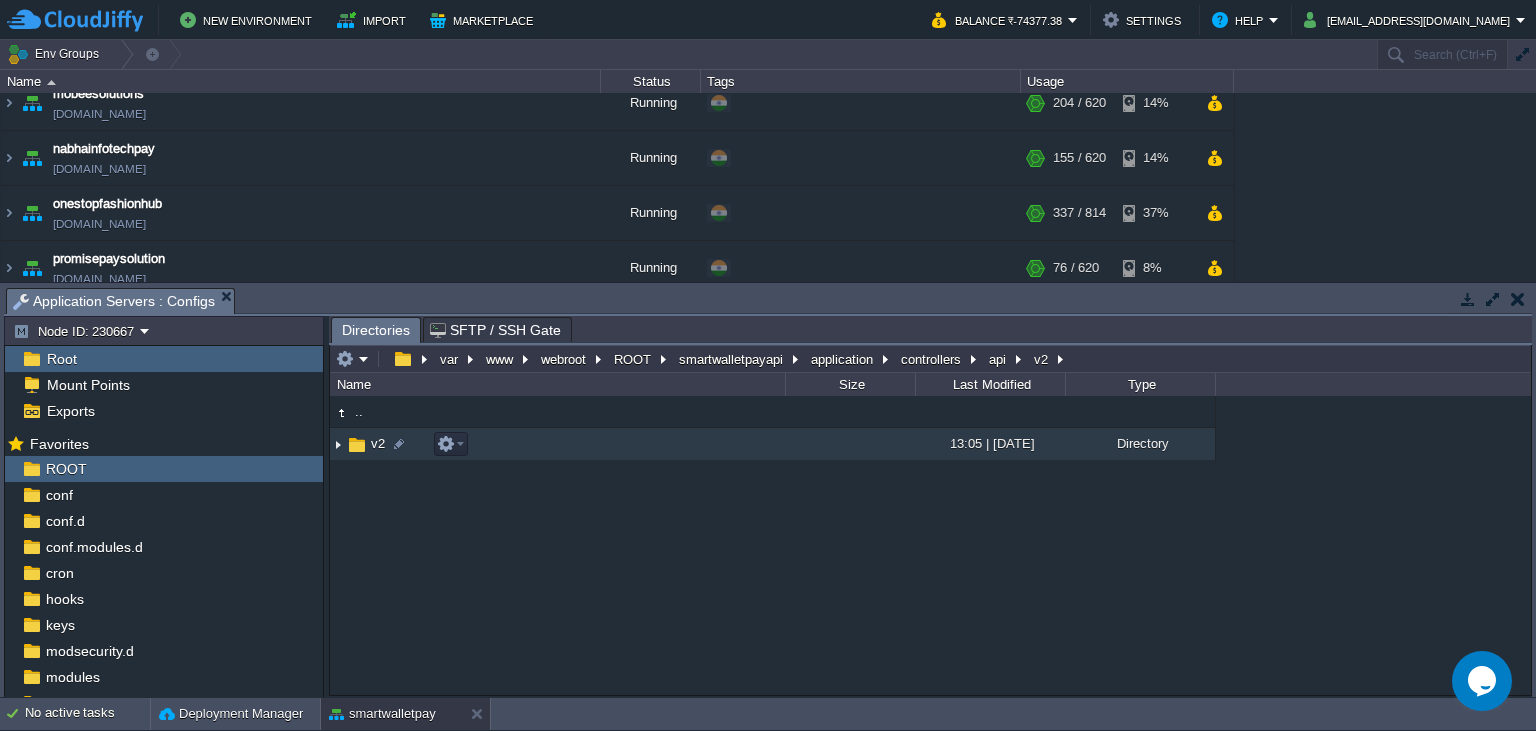 click on "v2" at bounding box center [378, 443] 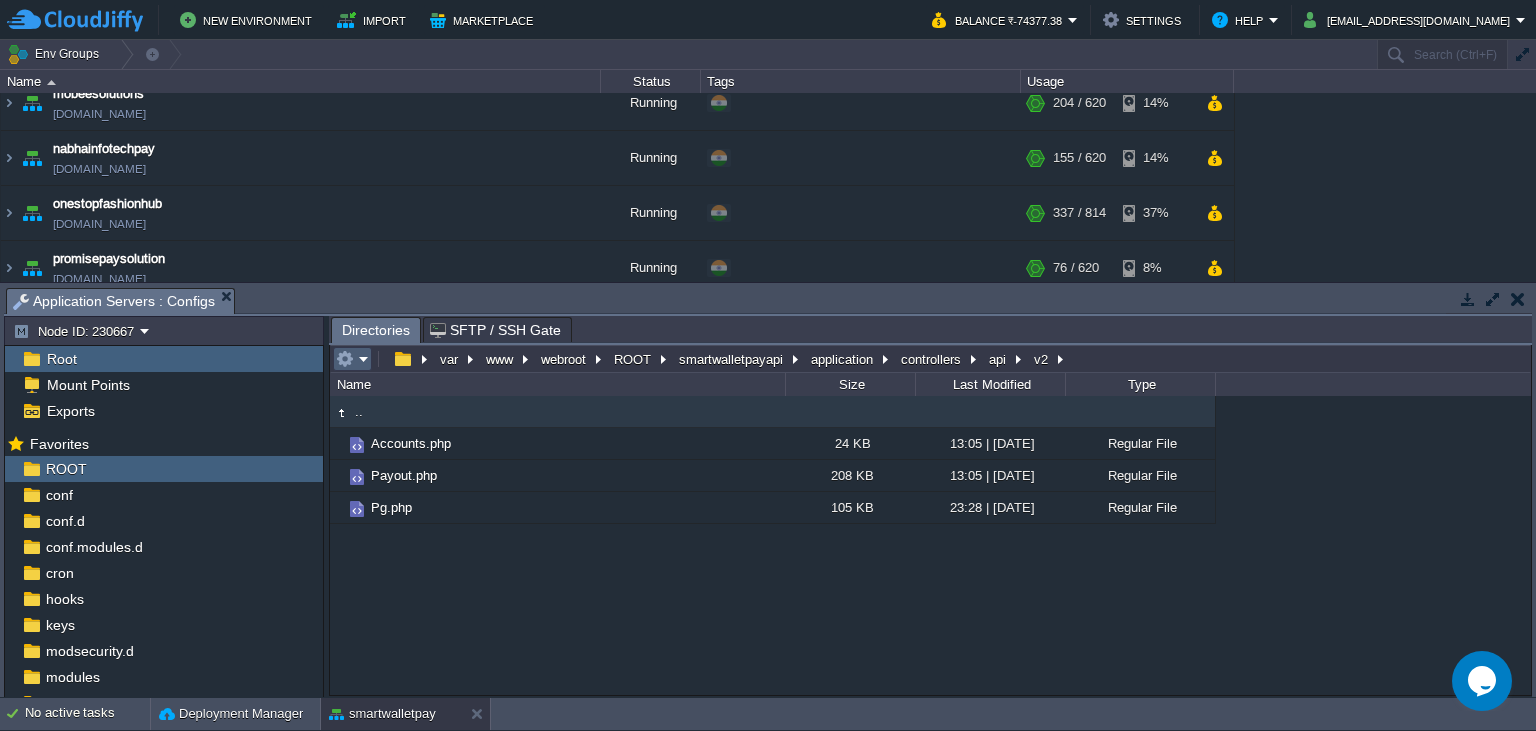 click at bounding box center [352, 359] 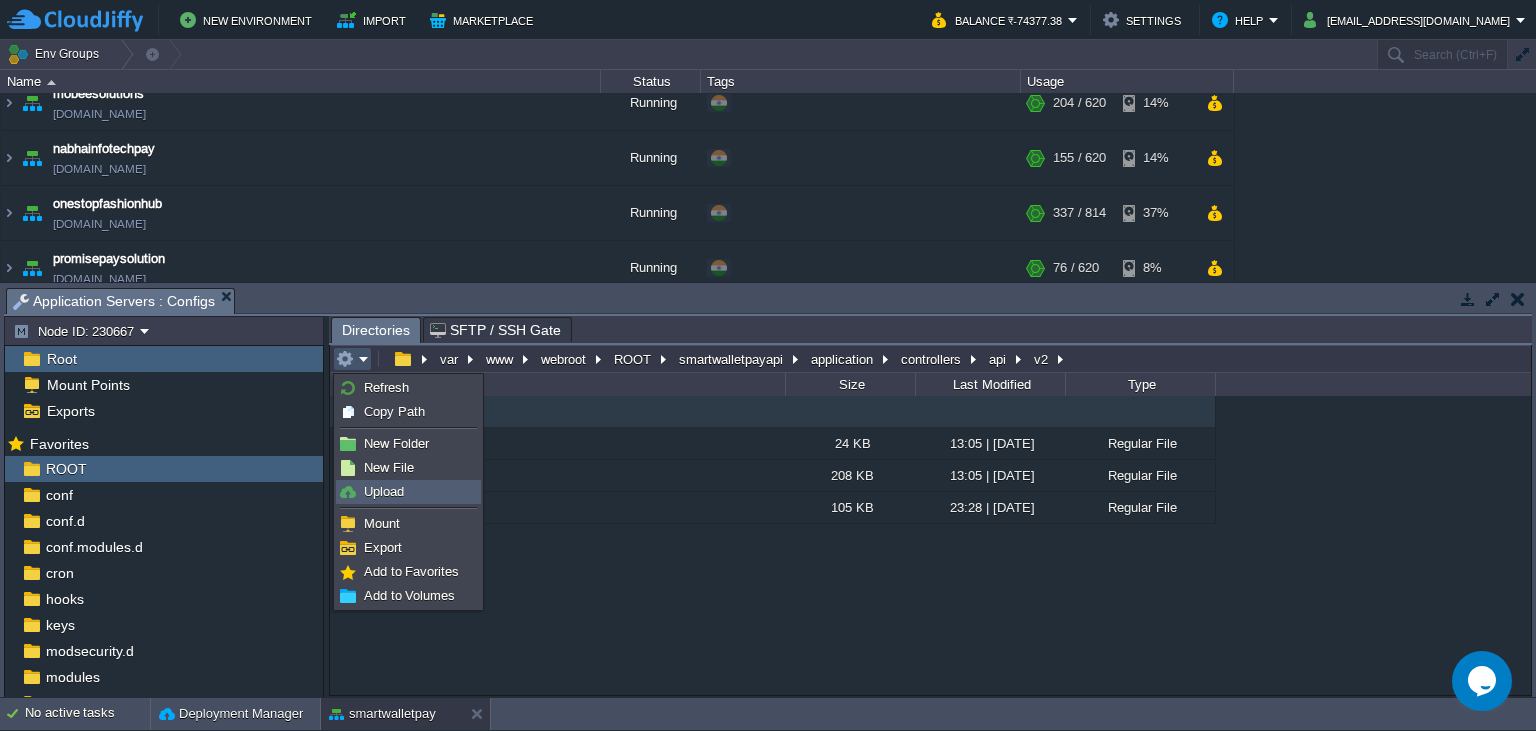click on "Upload" at bounding box center (408, 492) 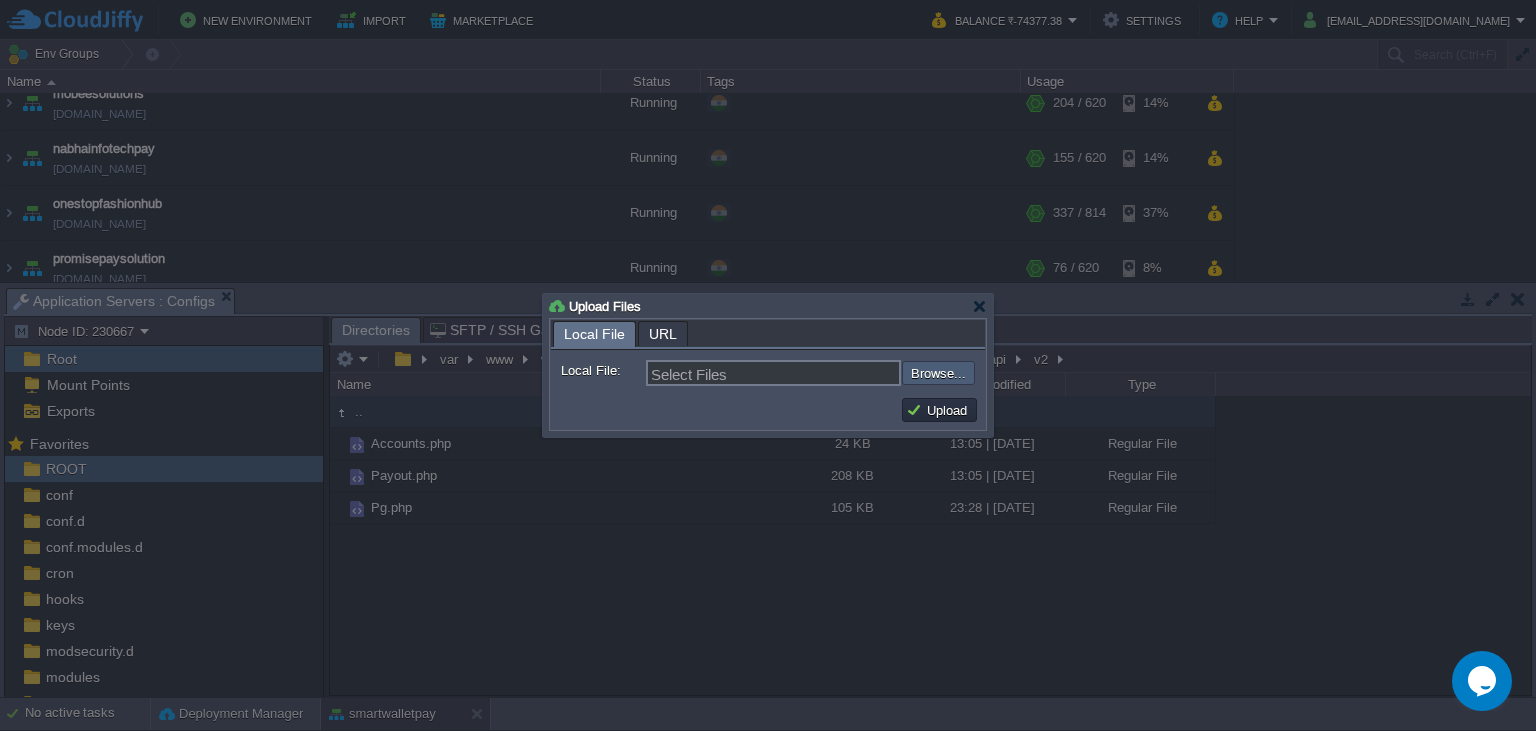 click at bounding box center (848, 373) 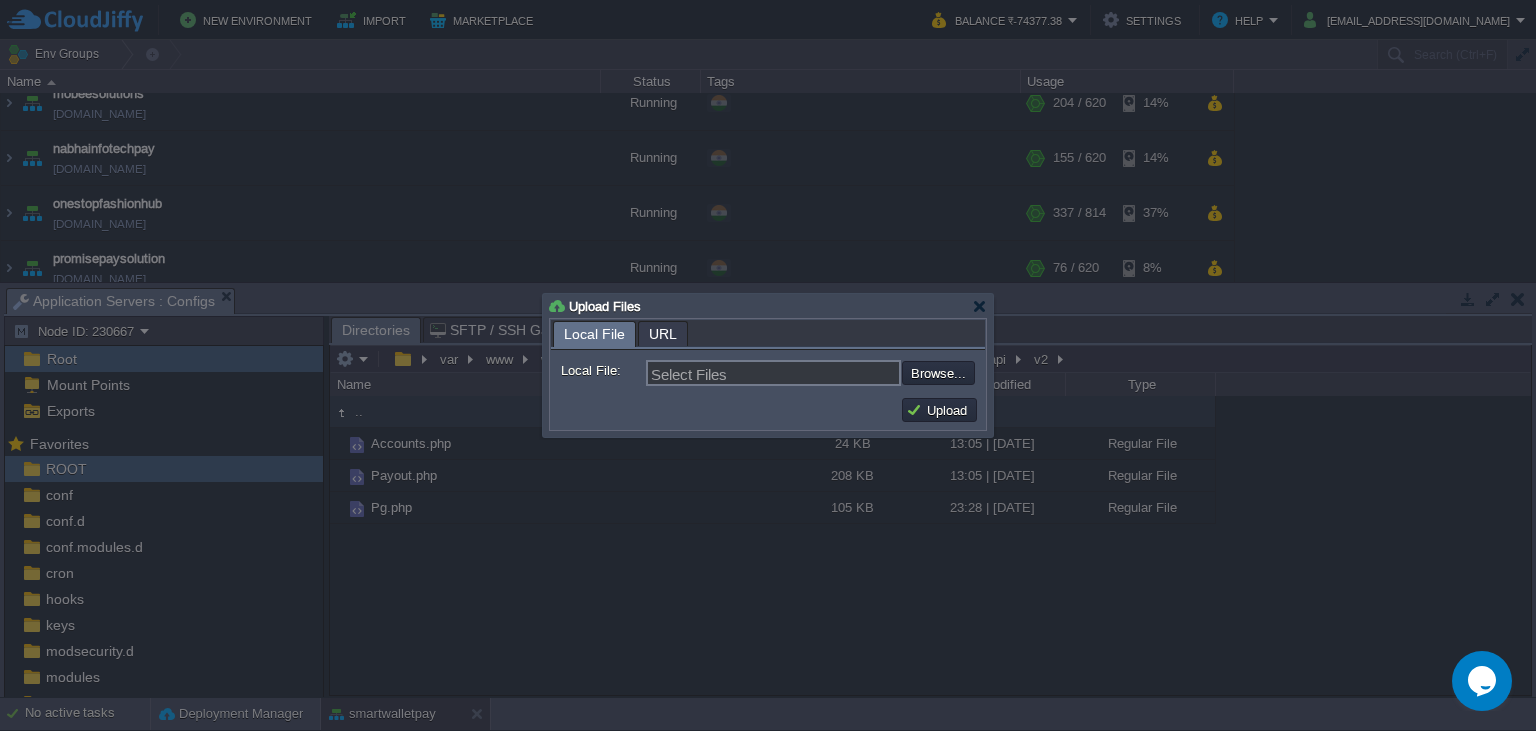type on "C:\fakepath\Accounts.php" 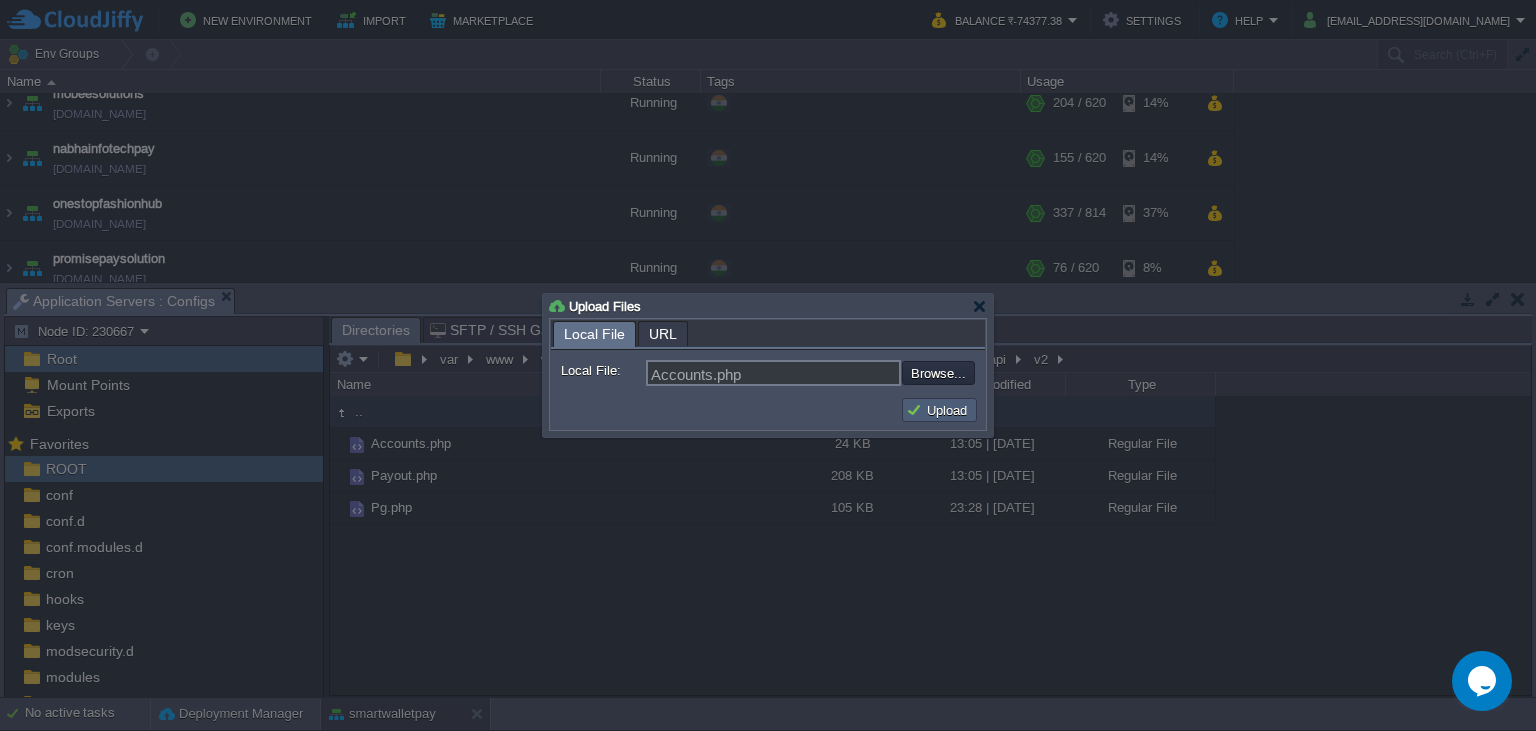 click on "Upload" at bounding box center [939, 410] 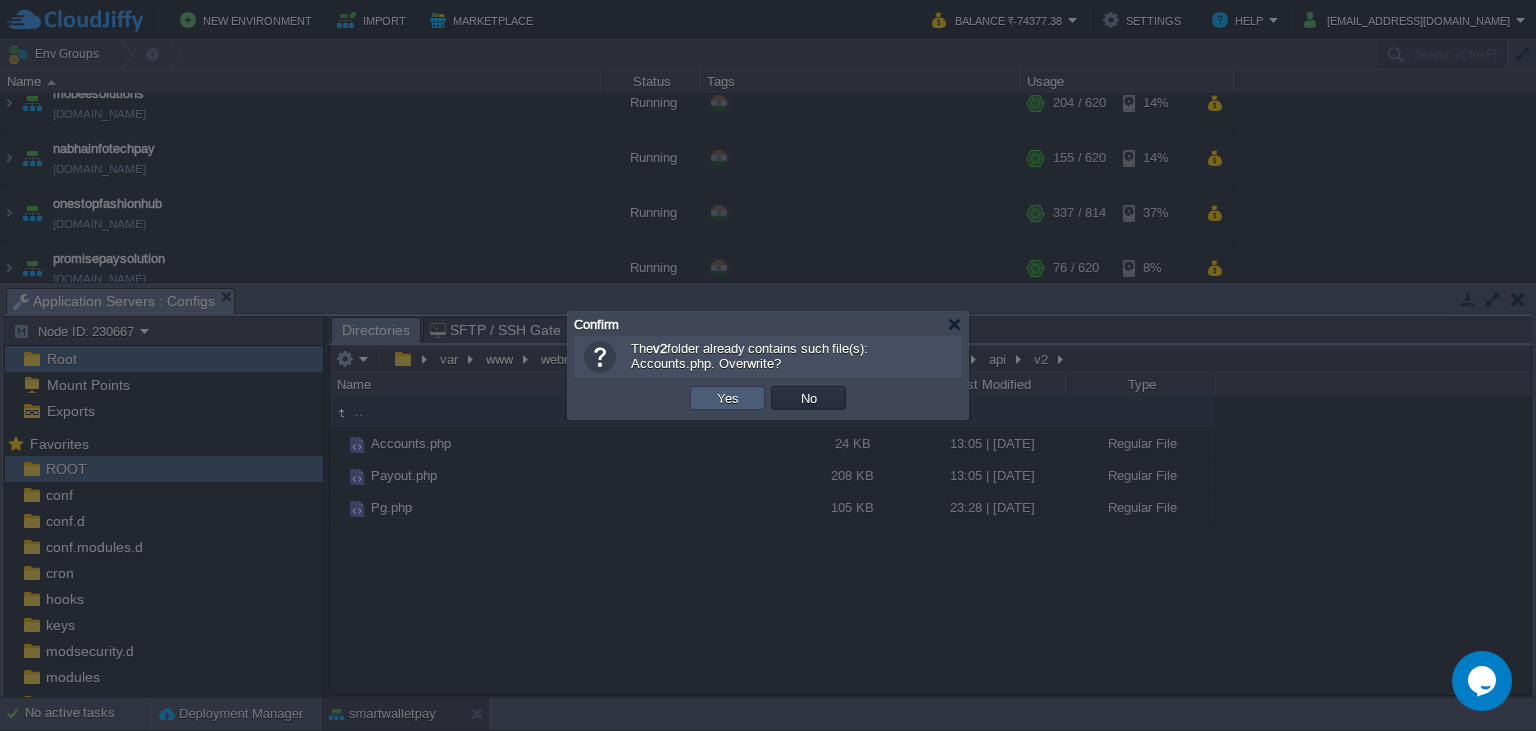 click on "Yes" at bounding box center (728, 398) 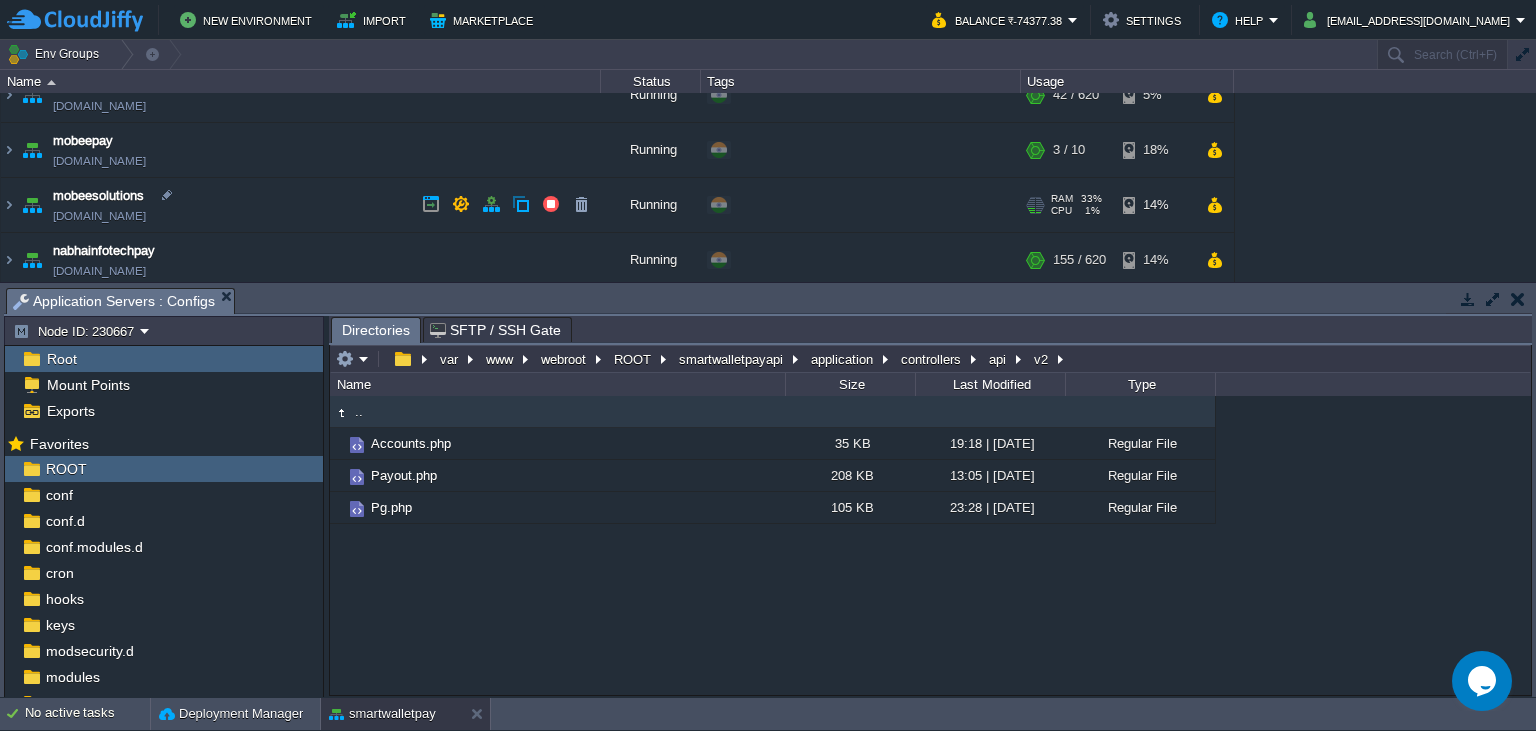 scroll, scrollTop: 0, scrollLeft: 0, axis: both 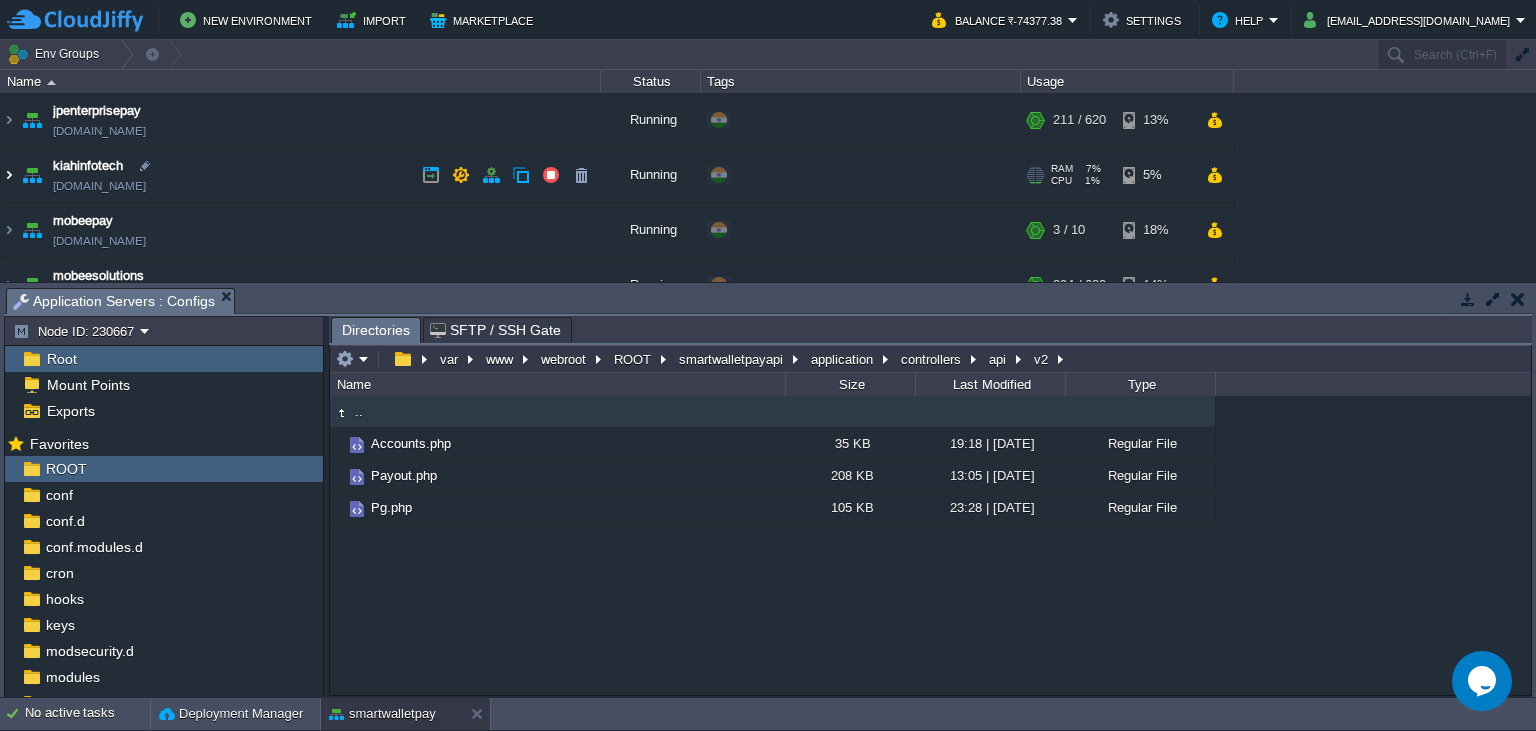 click at bounding box center (9, 175) 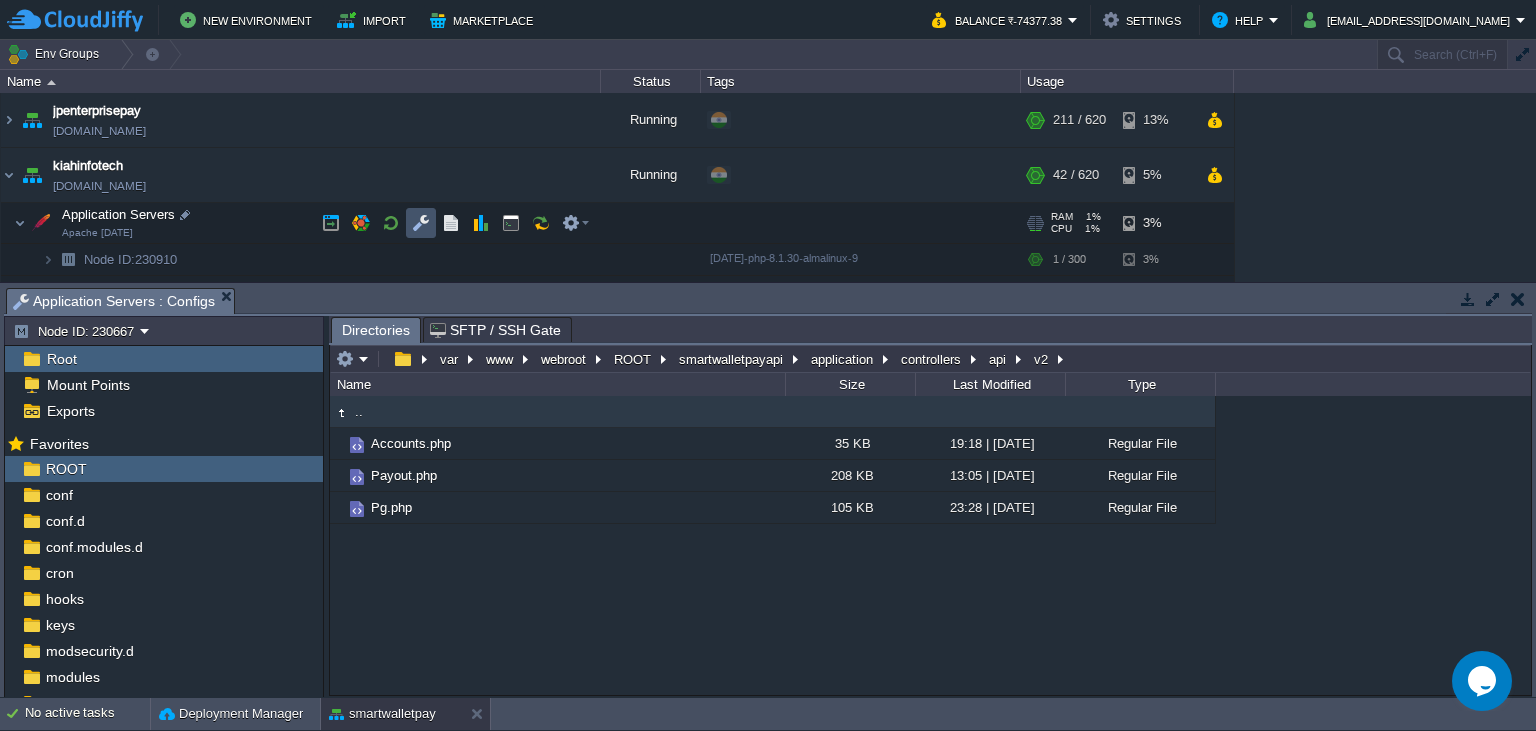 click at bounding box center (421, 223) 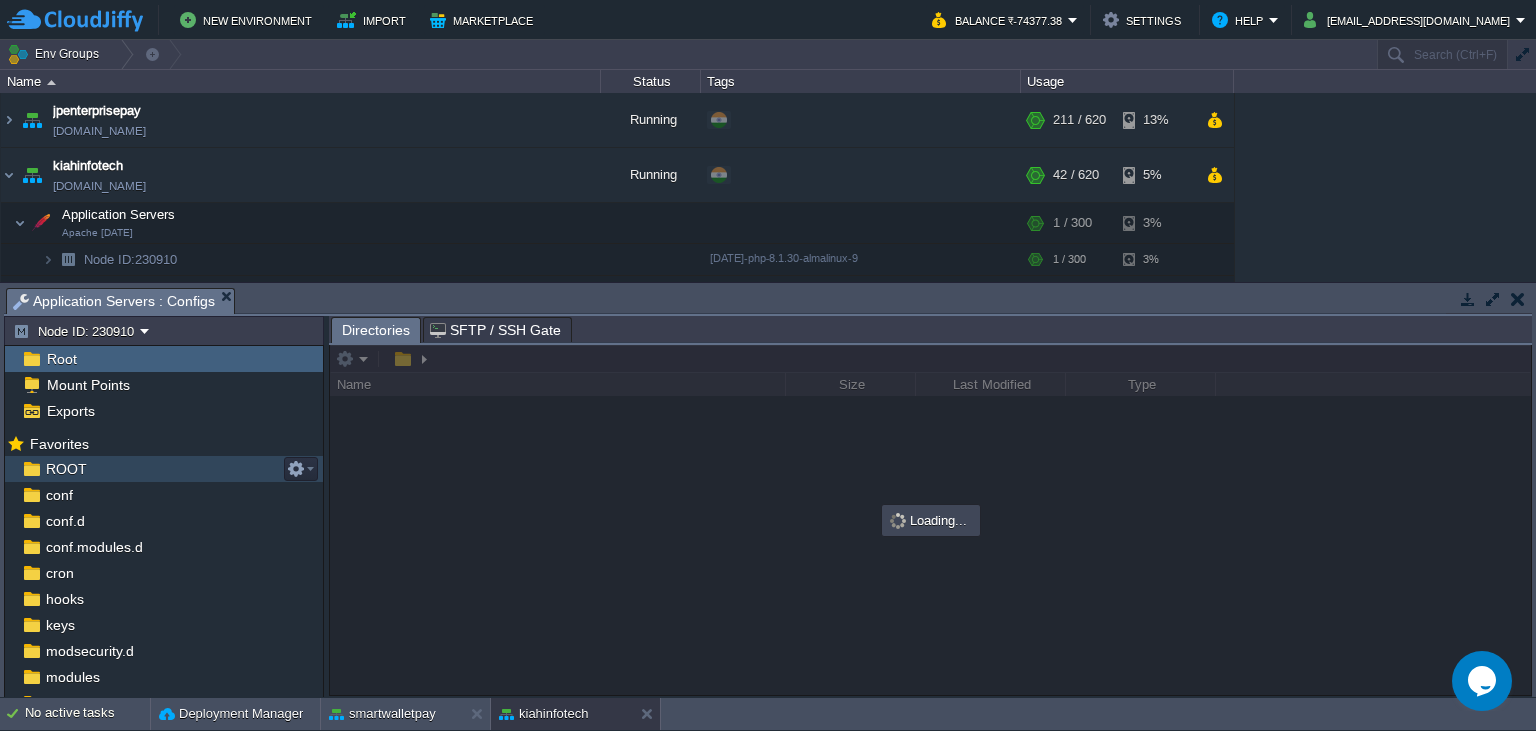 click on "ROOT" at bounding box center [164, 469] 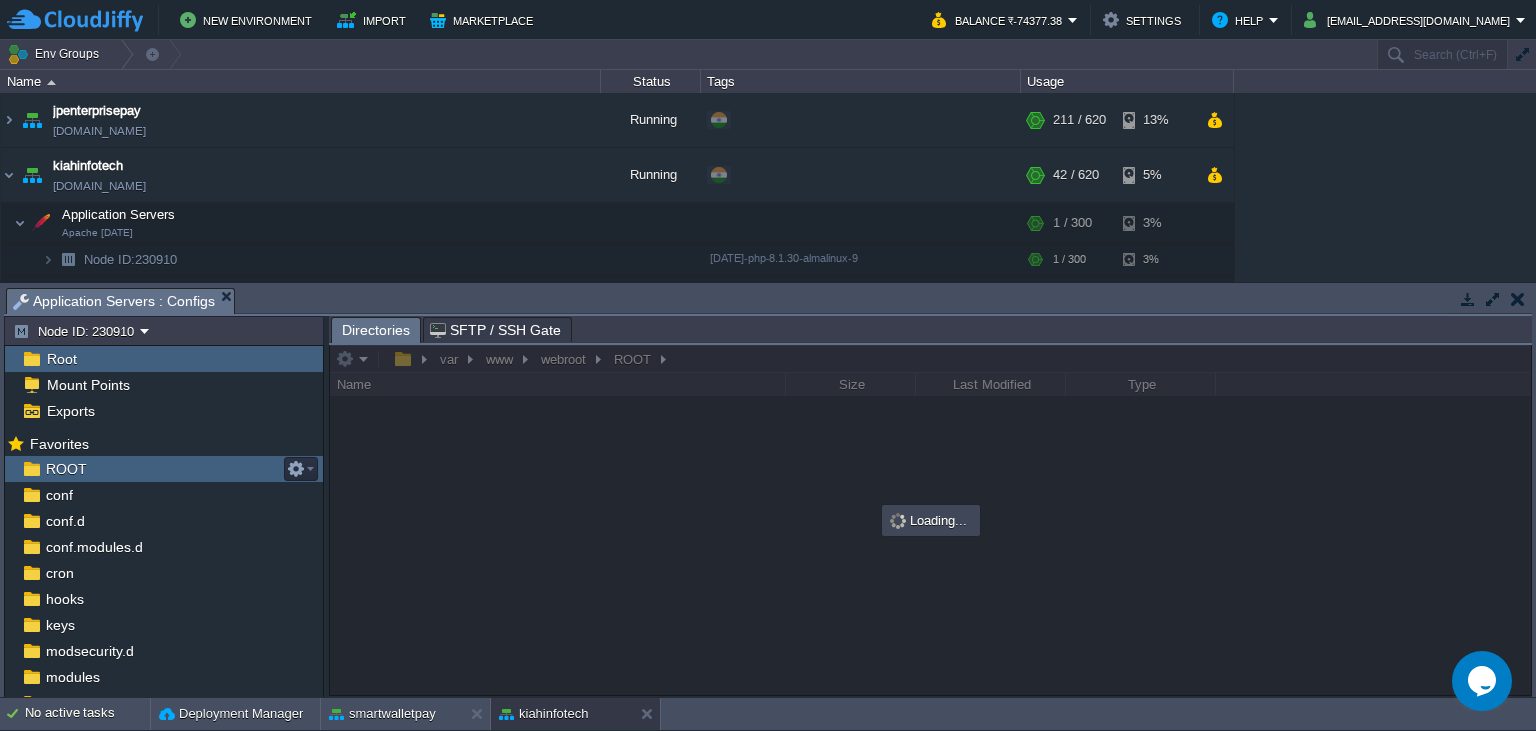 click on "ROOT" at bounding box center (164, 469) 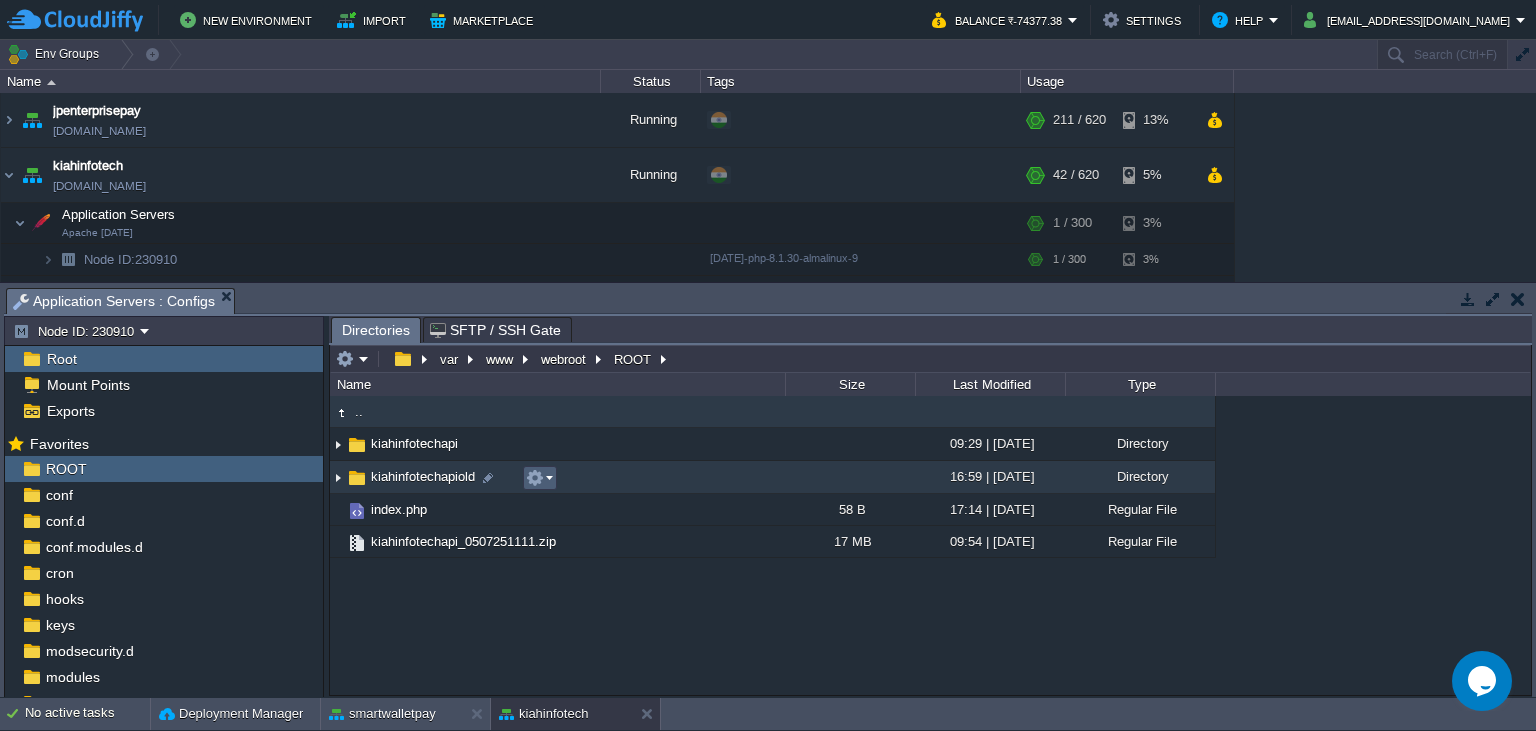 click at bounding box center [535, 478] 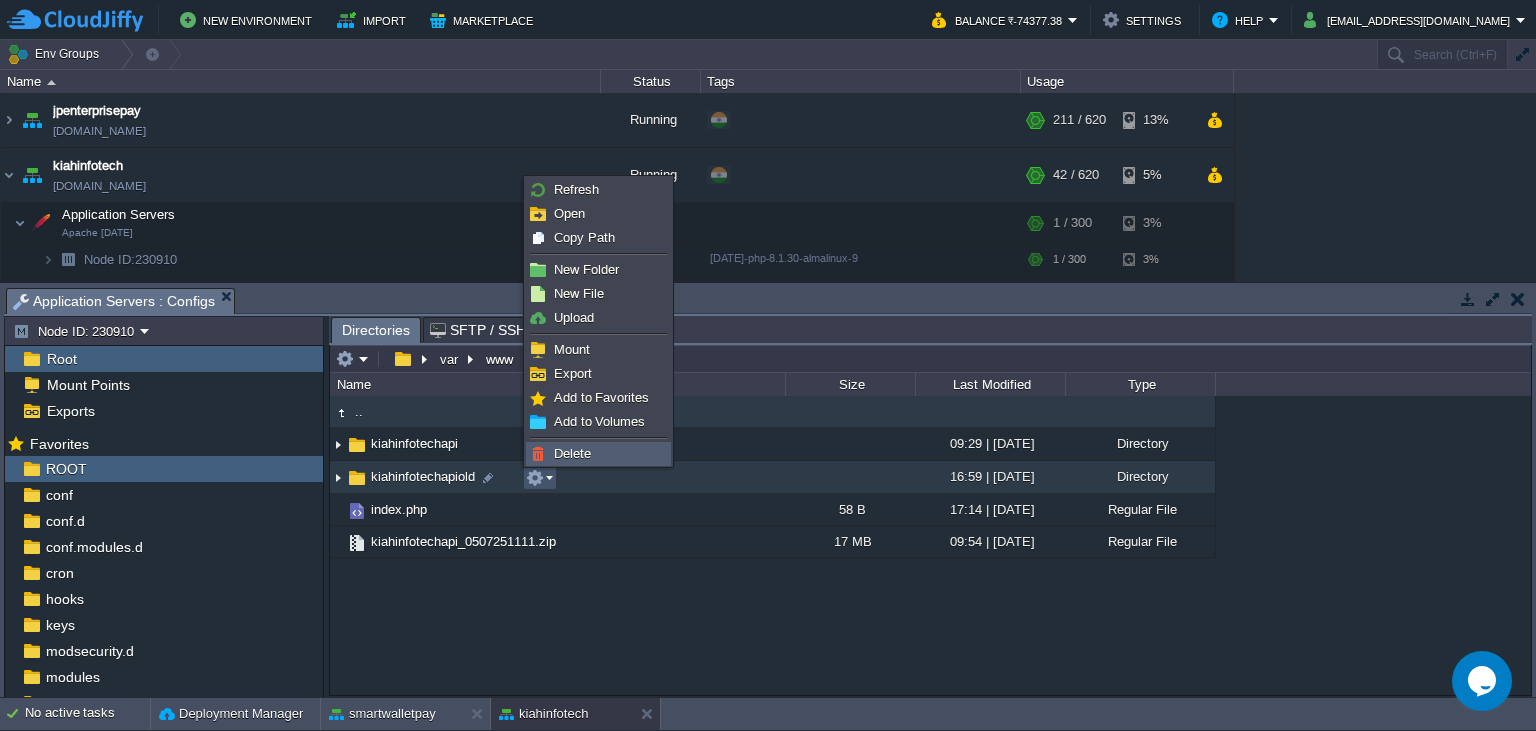 click on "Delete" at bounding box center [572, 453] 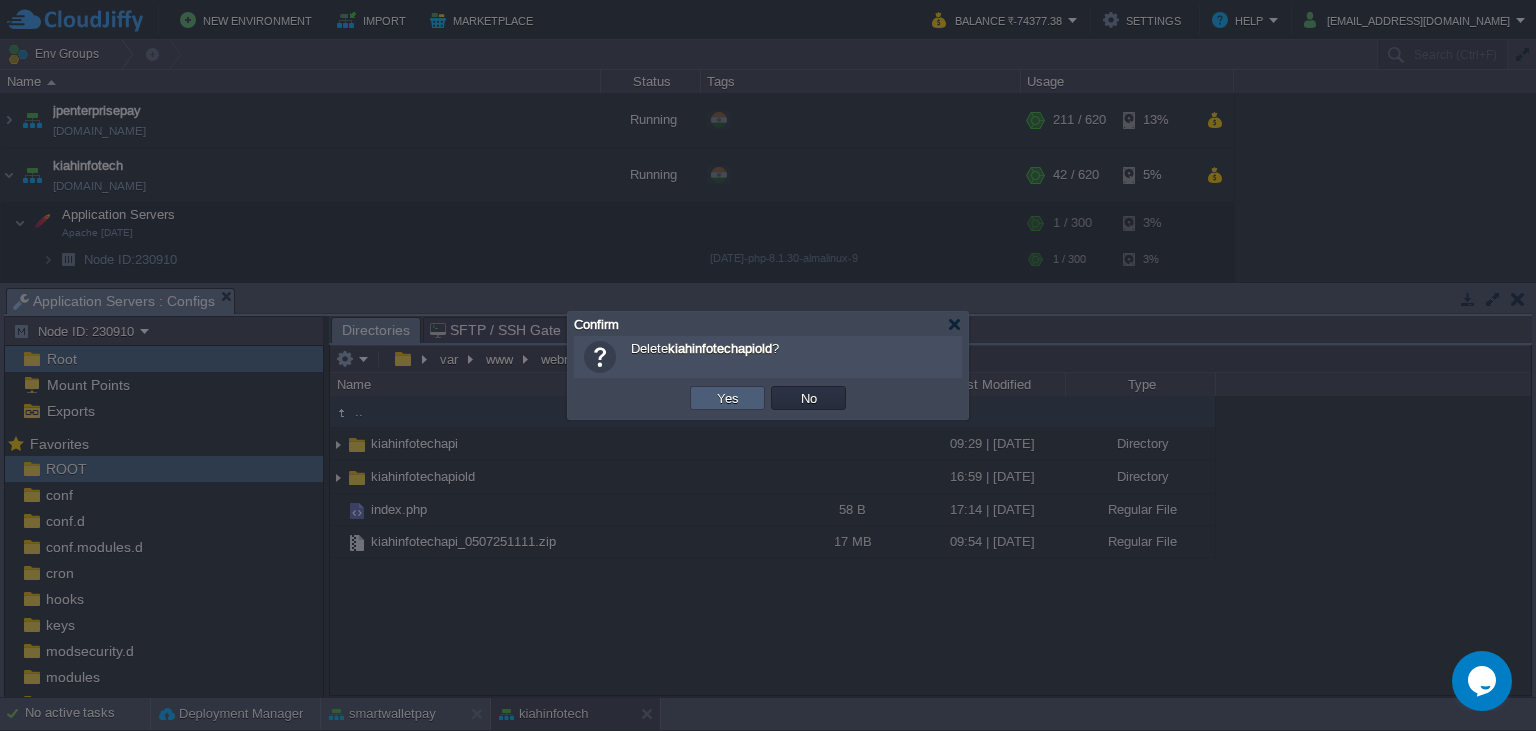 click on "Yes" at bounding box center [728, 398] 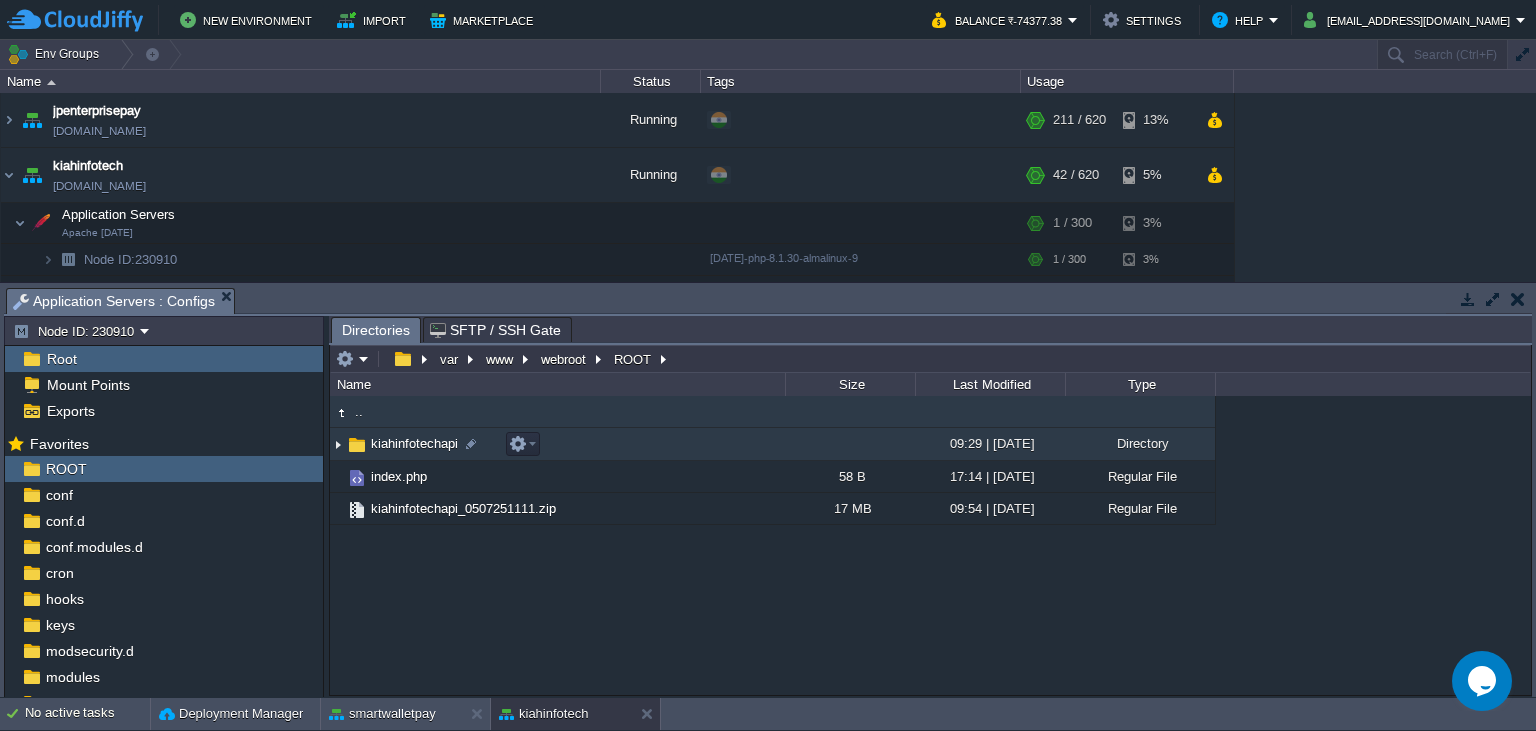 click on "kiahinfotechapi" at bounding box center (414, 443) 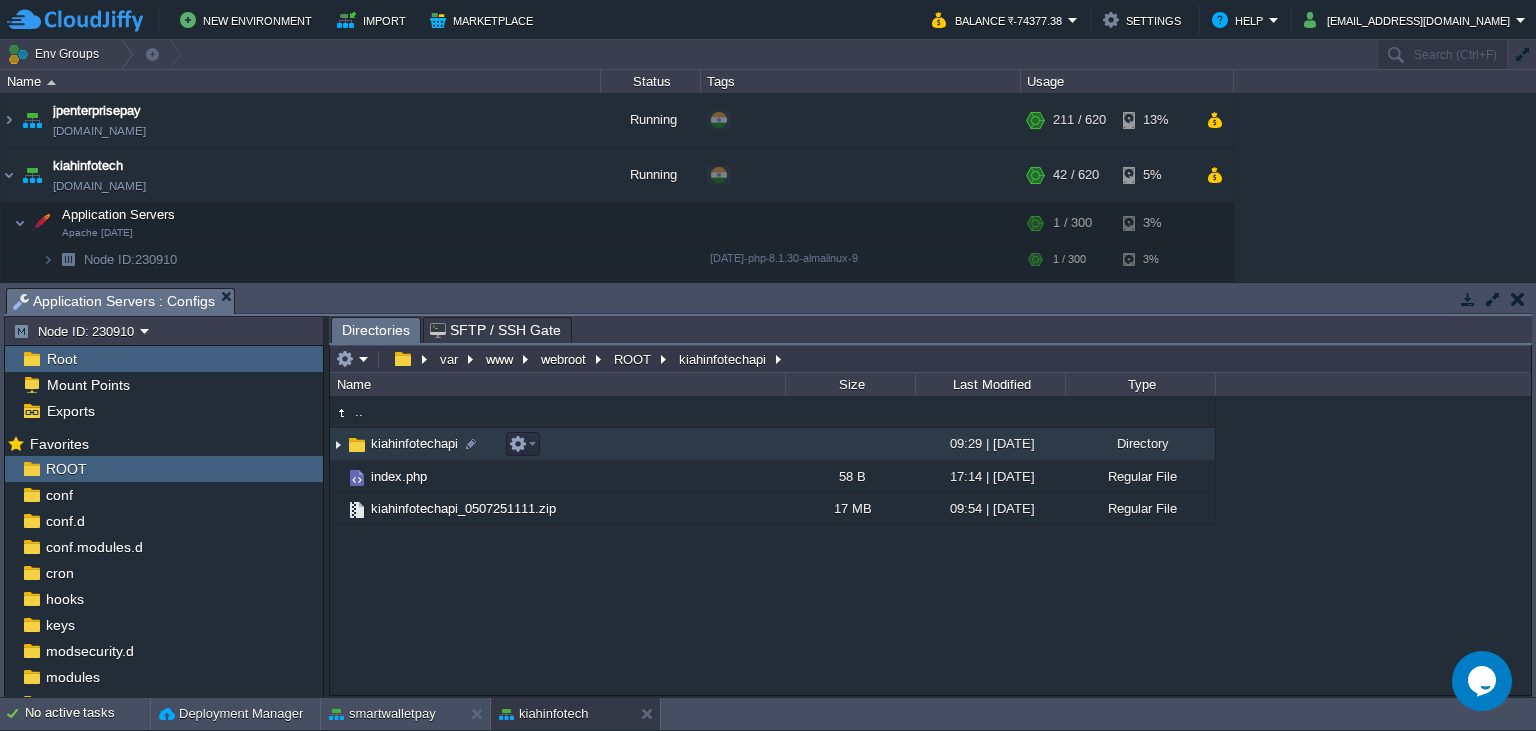 click on "kiahinfotechapi" at bounding box center [414, 443] 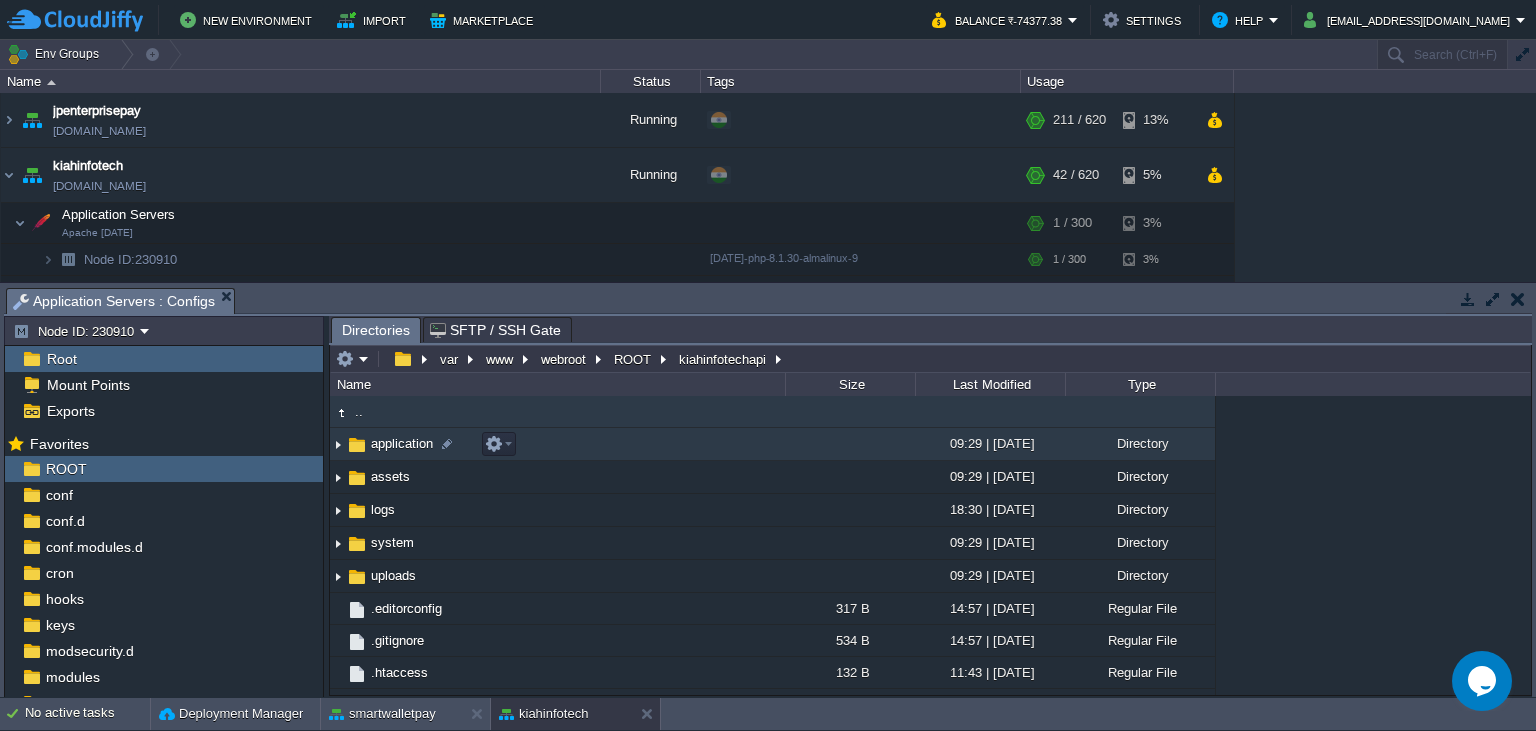 click on "application" at bounding box center (402, 443) 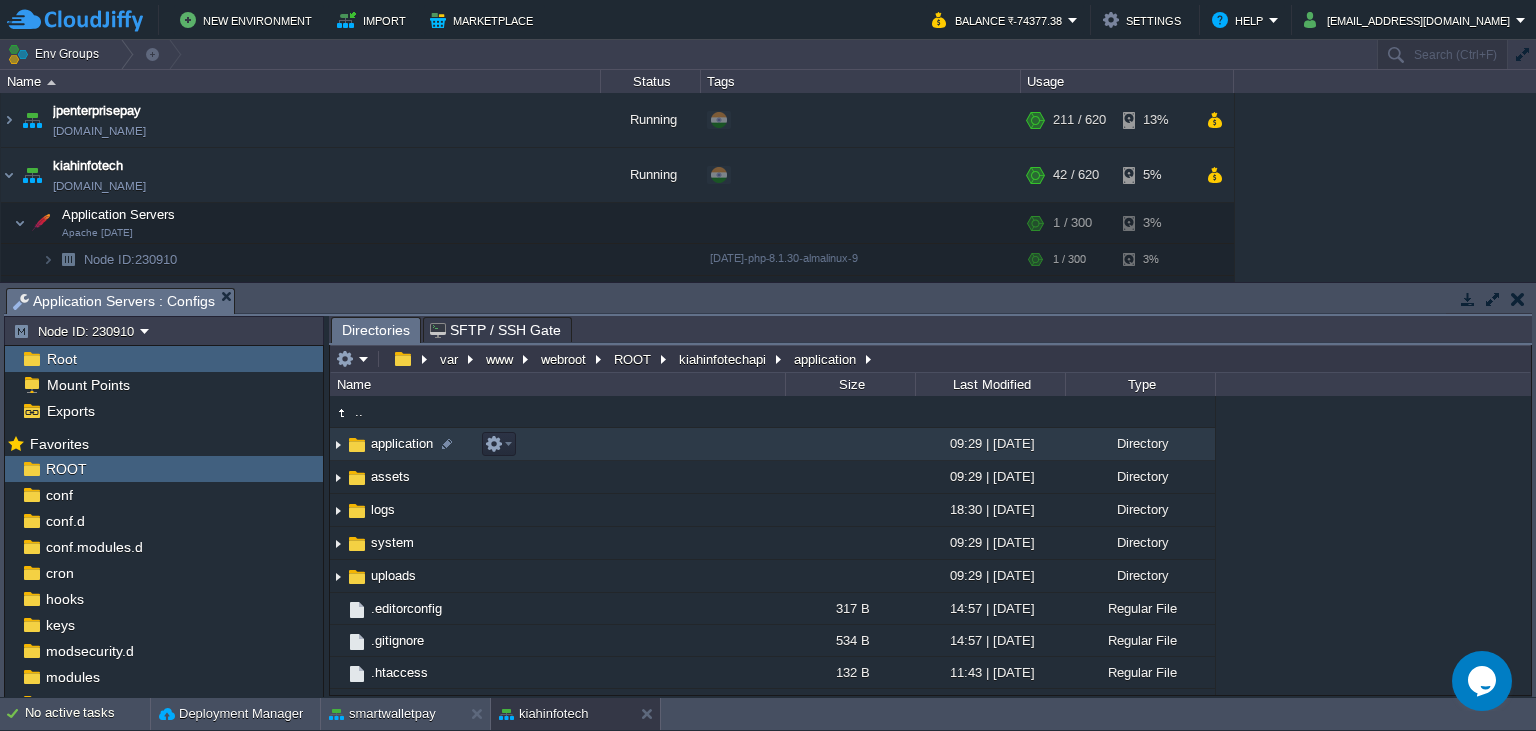 click on "application" at bounding box center (402, 443) 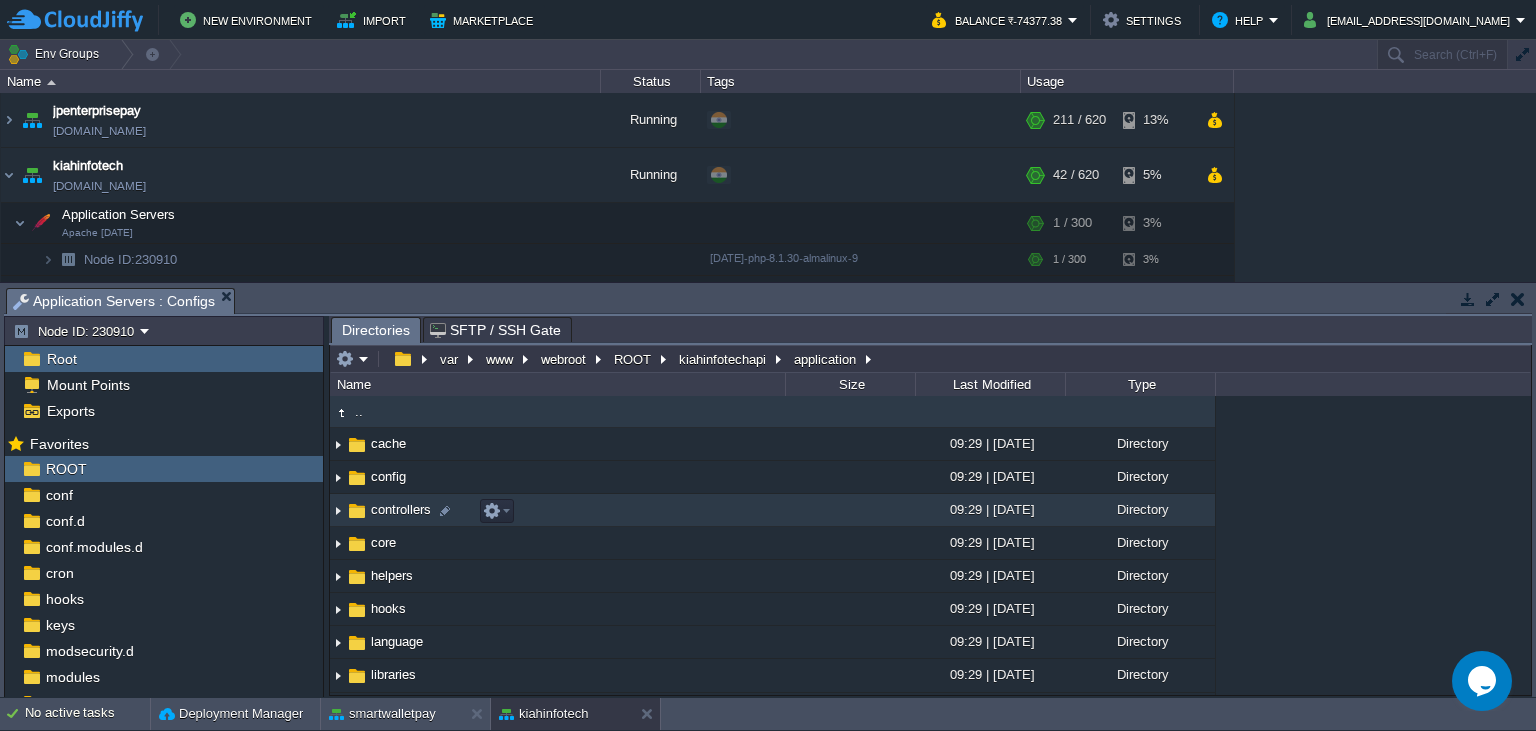 click on "controllers" at bounding box center [401, 509] 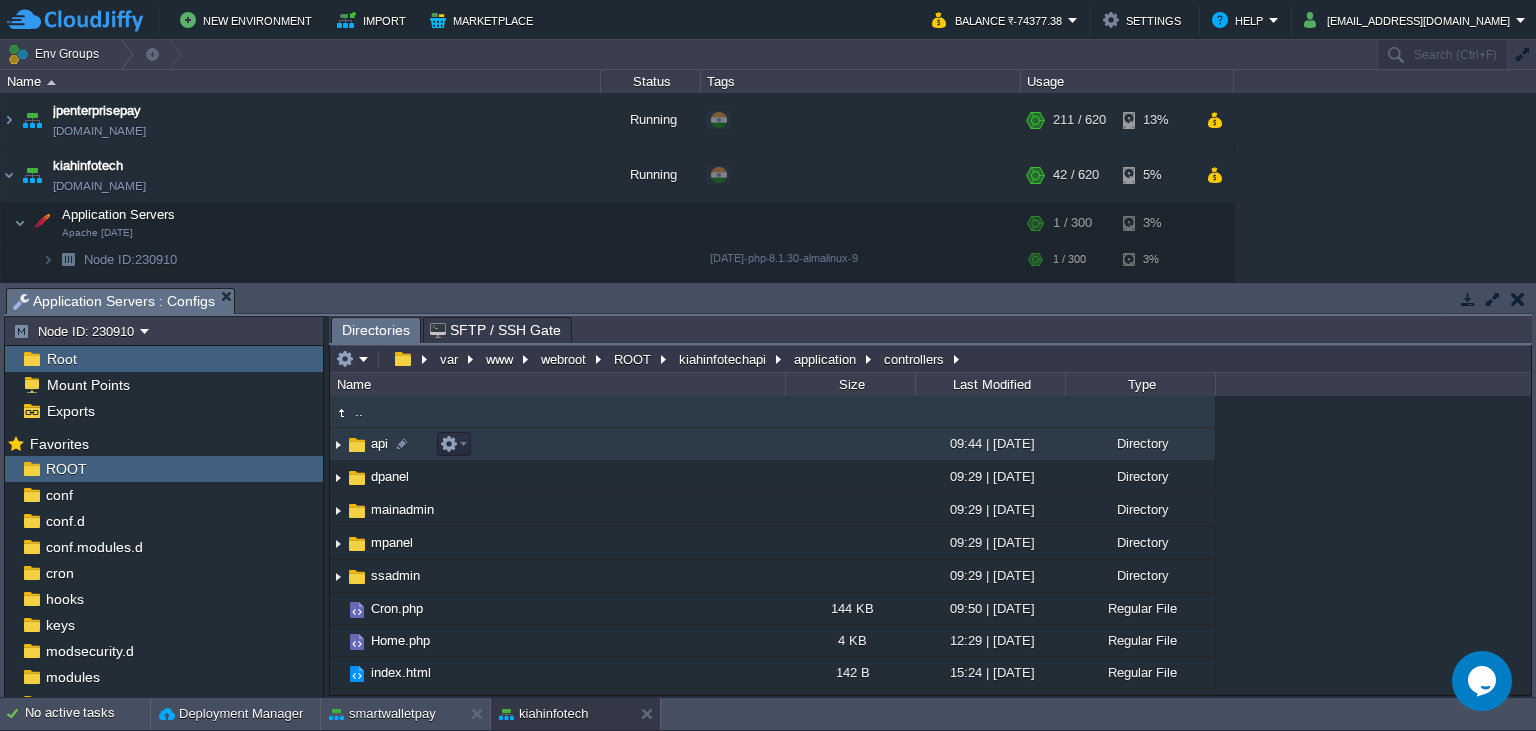 click at bounding box center [357, 445] 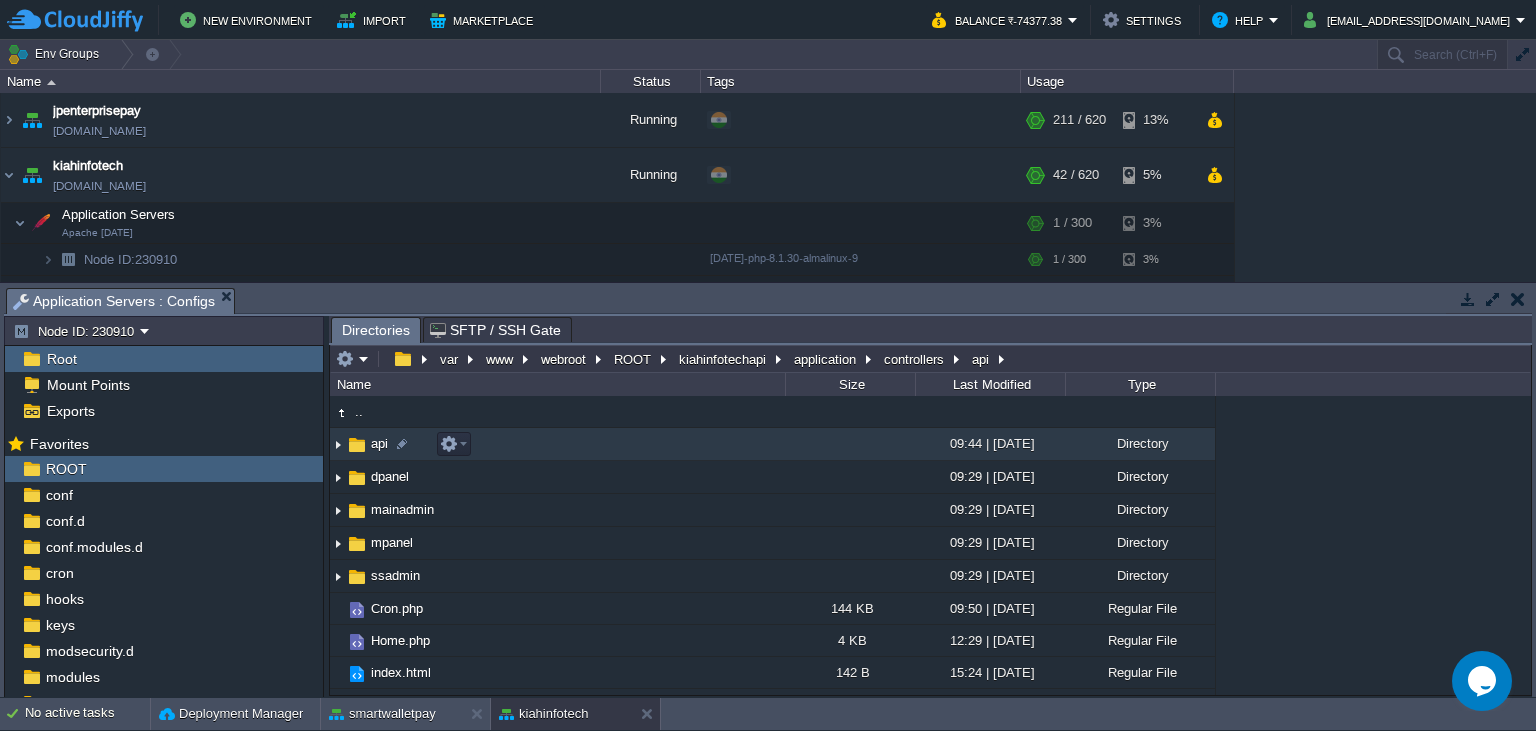 click at bounding box center (357, 445) 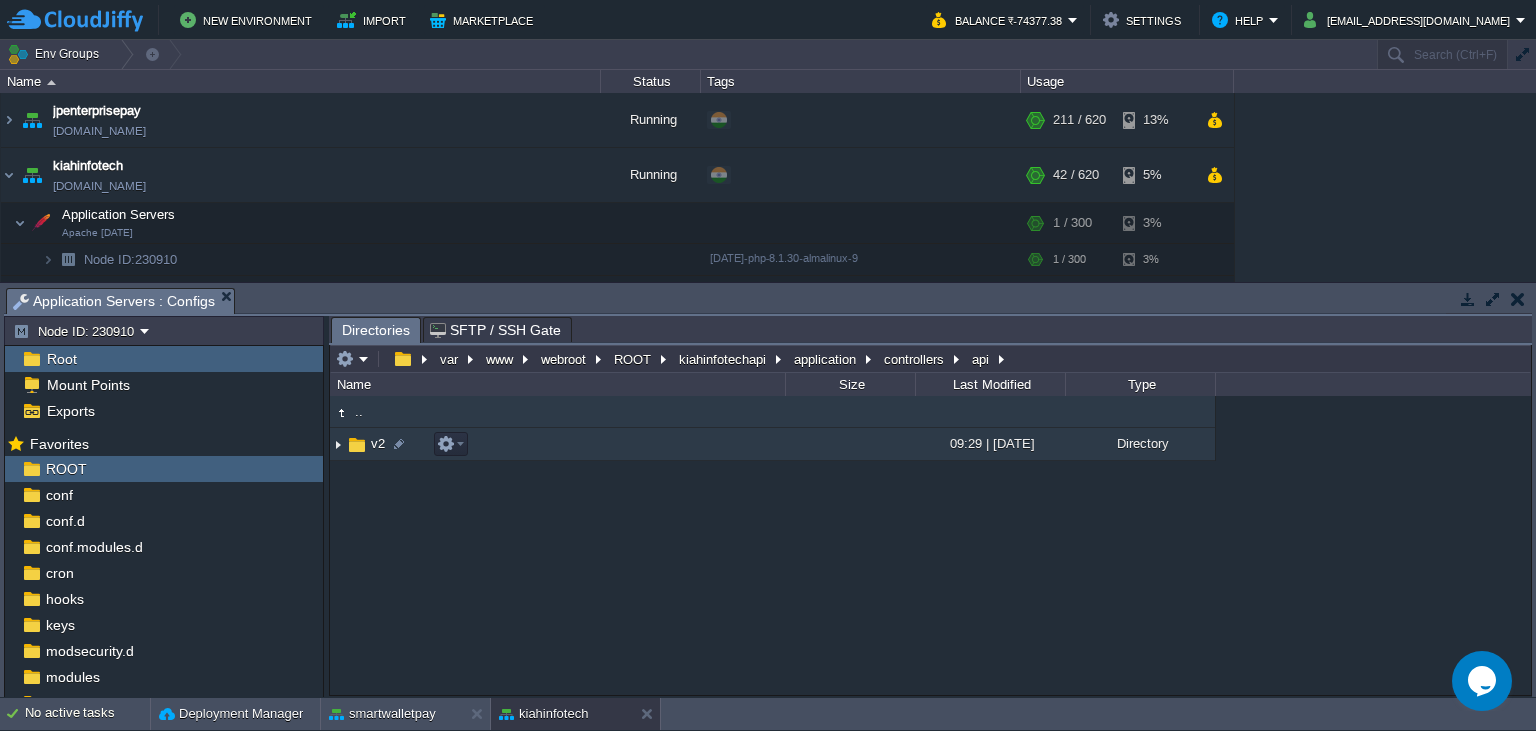 click on "v2" at bounding box center [378, 443] 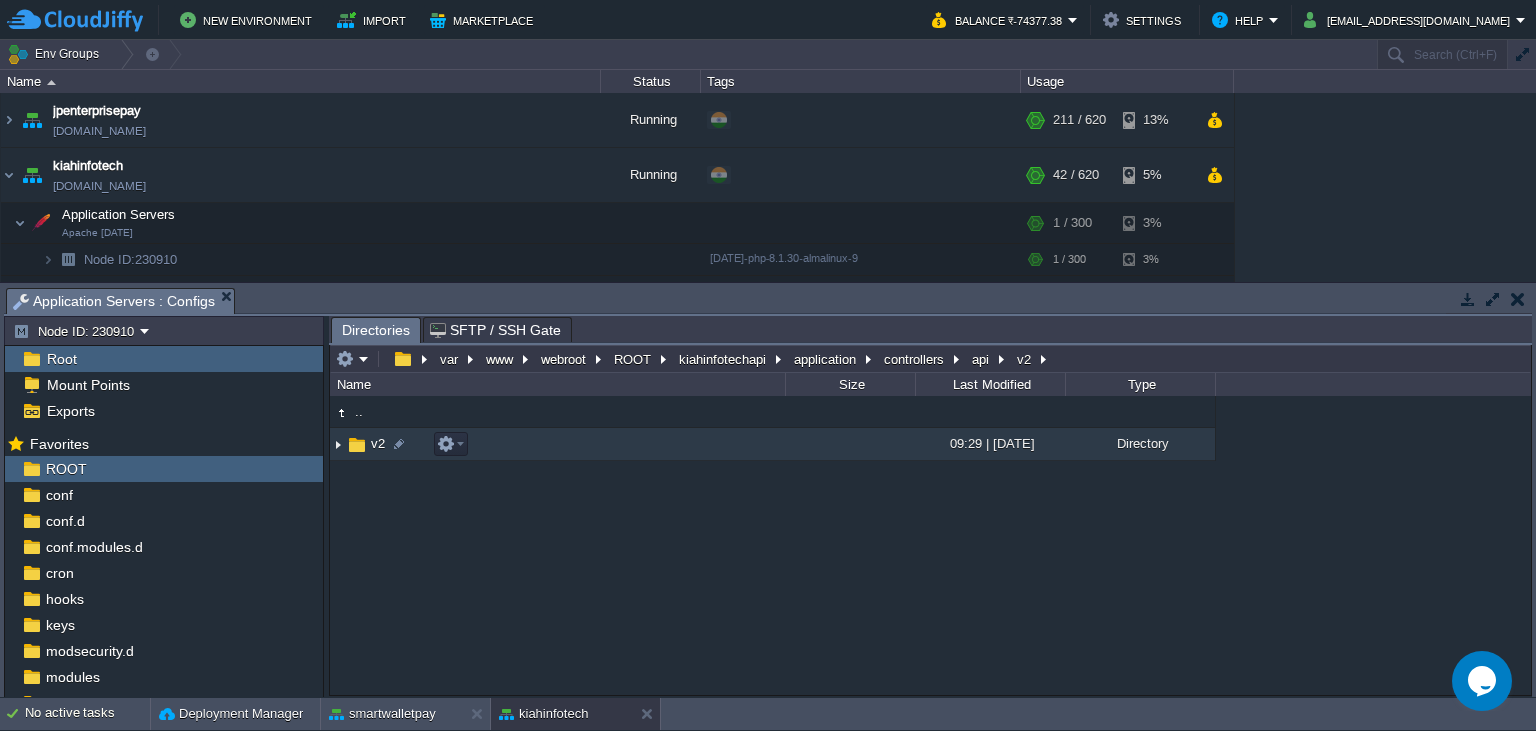 click on "v2" at bounding box center [378, 443] 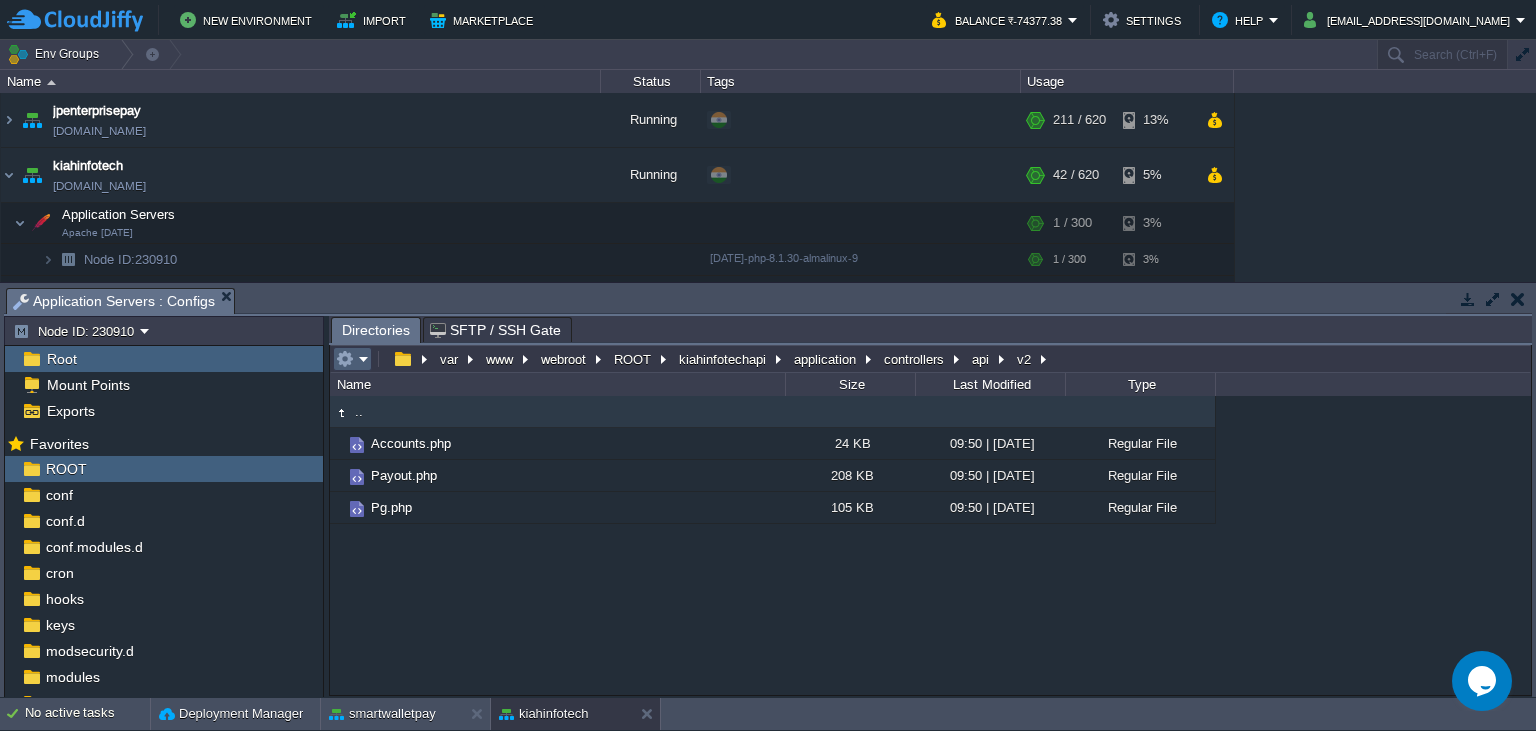 click at bounding box center [352, 359] 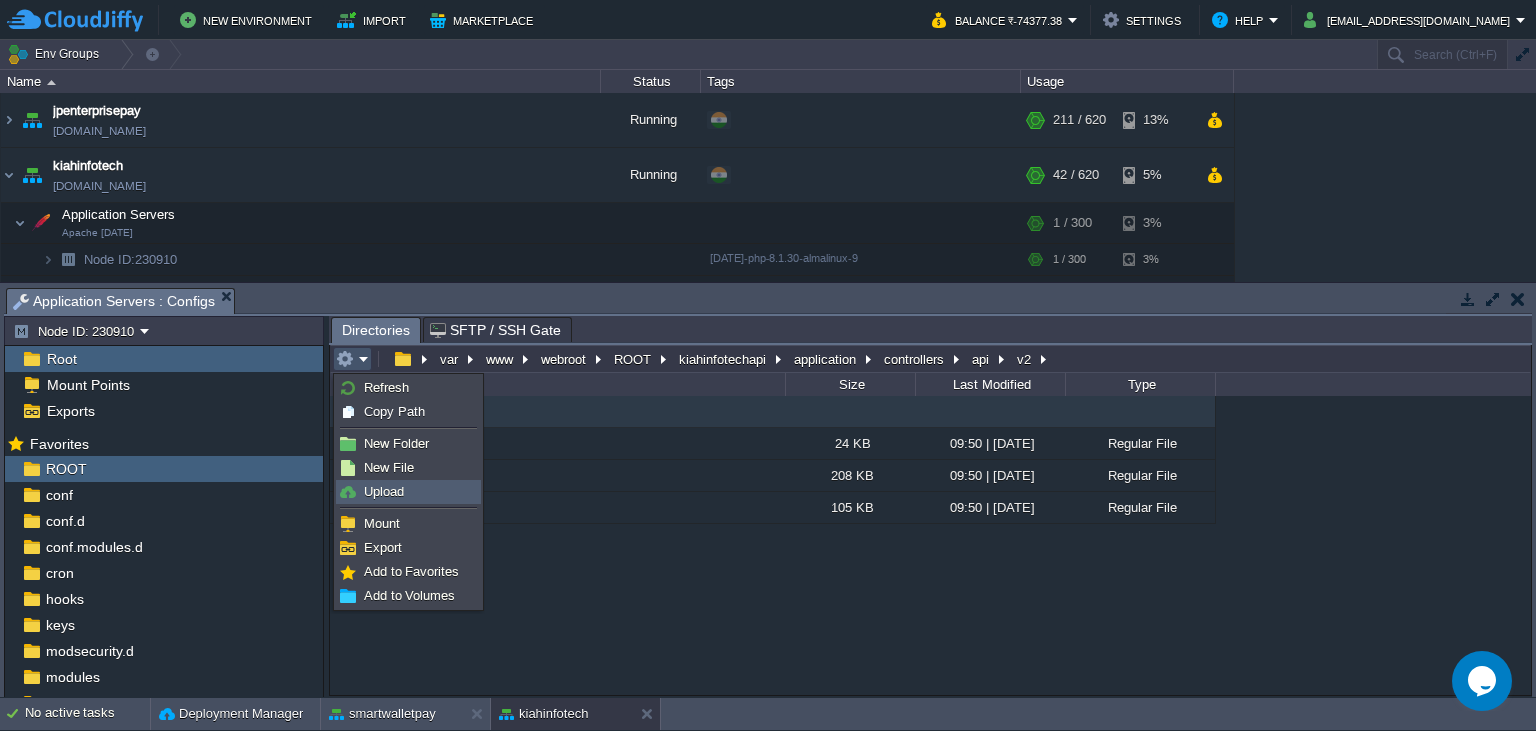 click on "Upload" at bounding box center (408, 492) 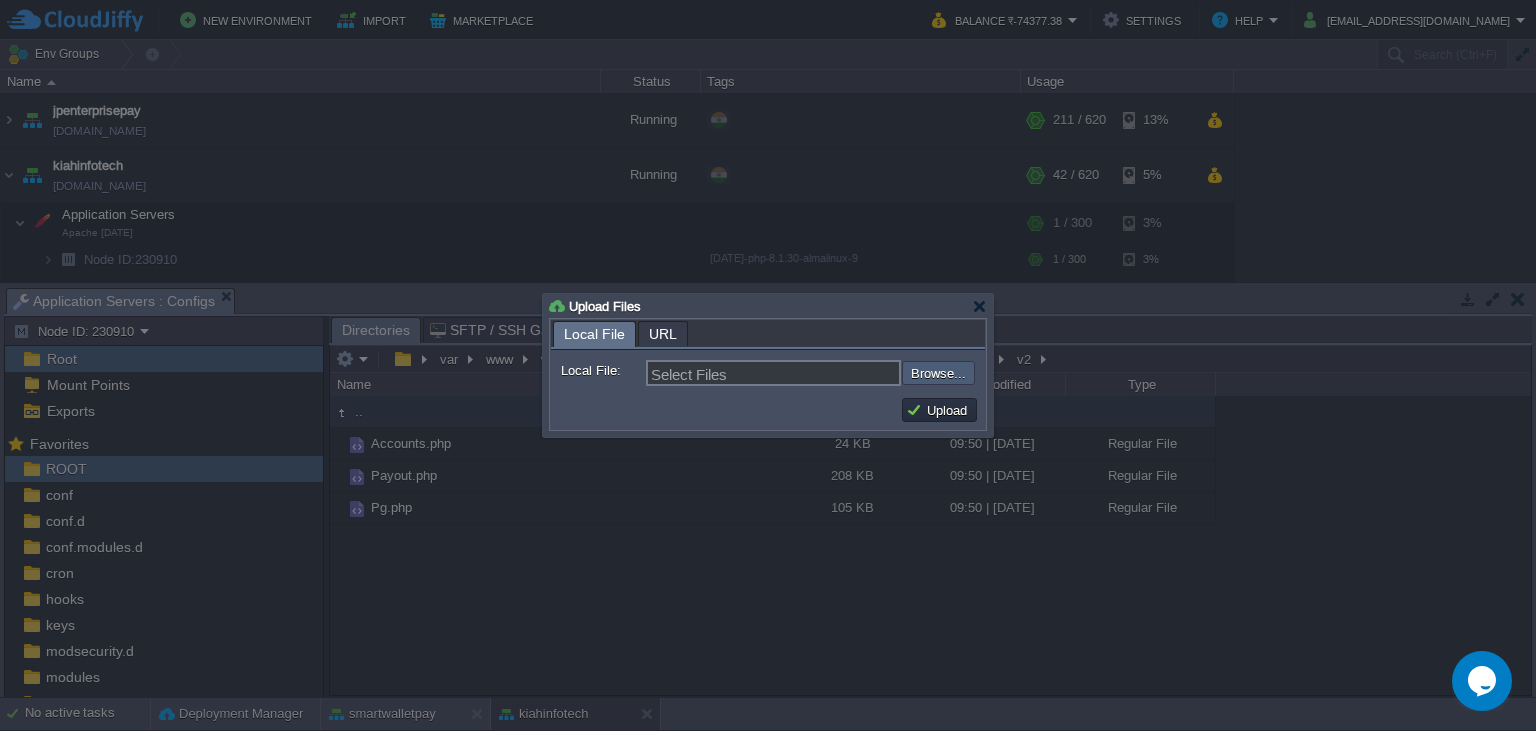 click at bounding box center (848, 373) 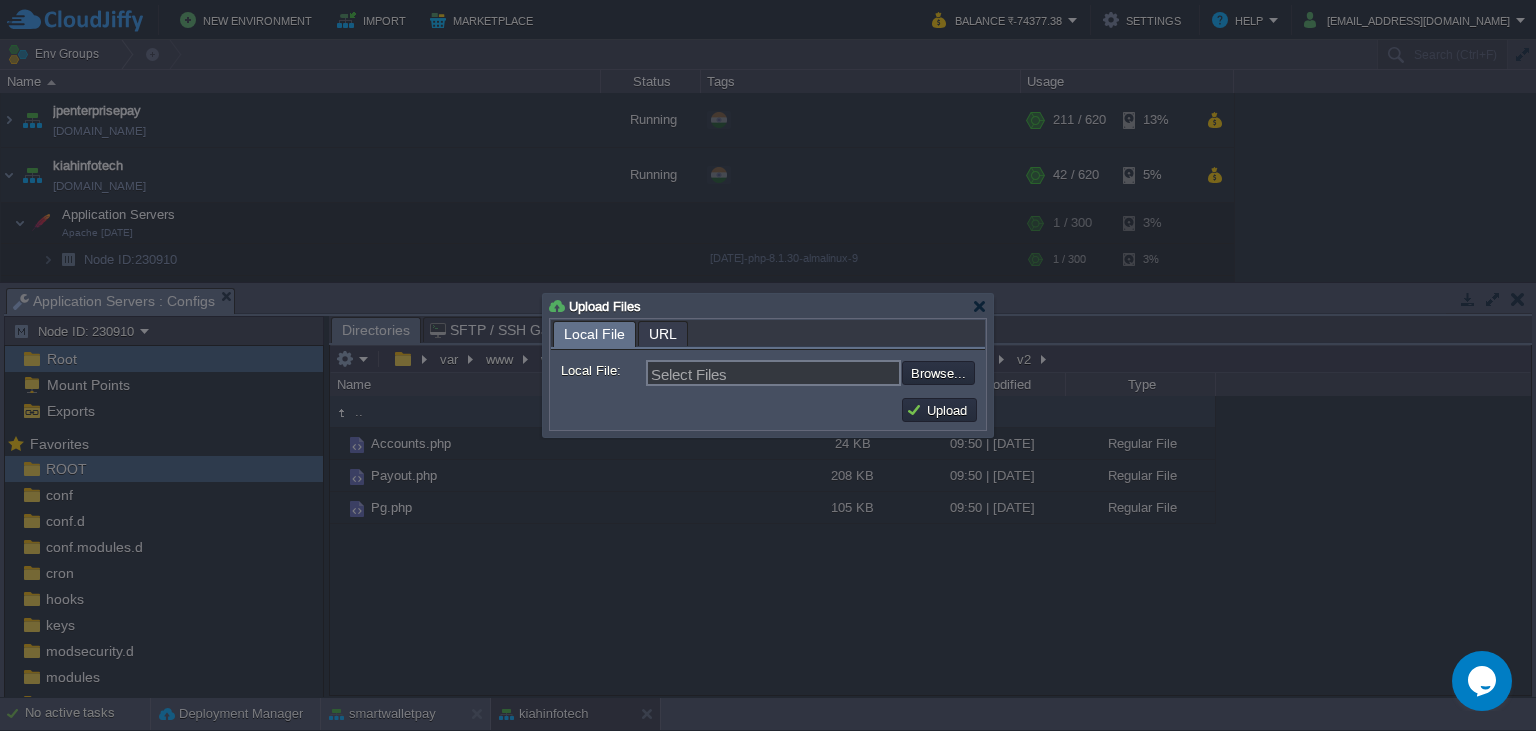 type on "C:\fakepath\Accounts.php" 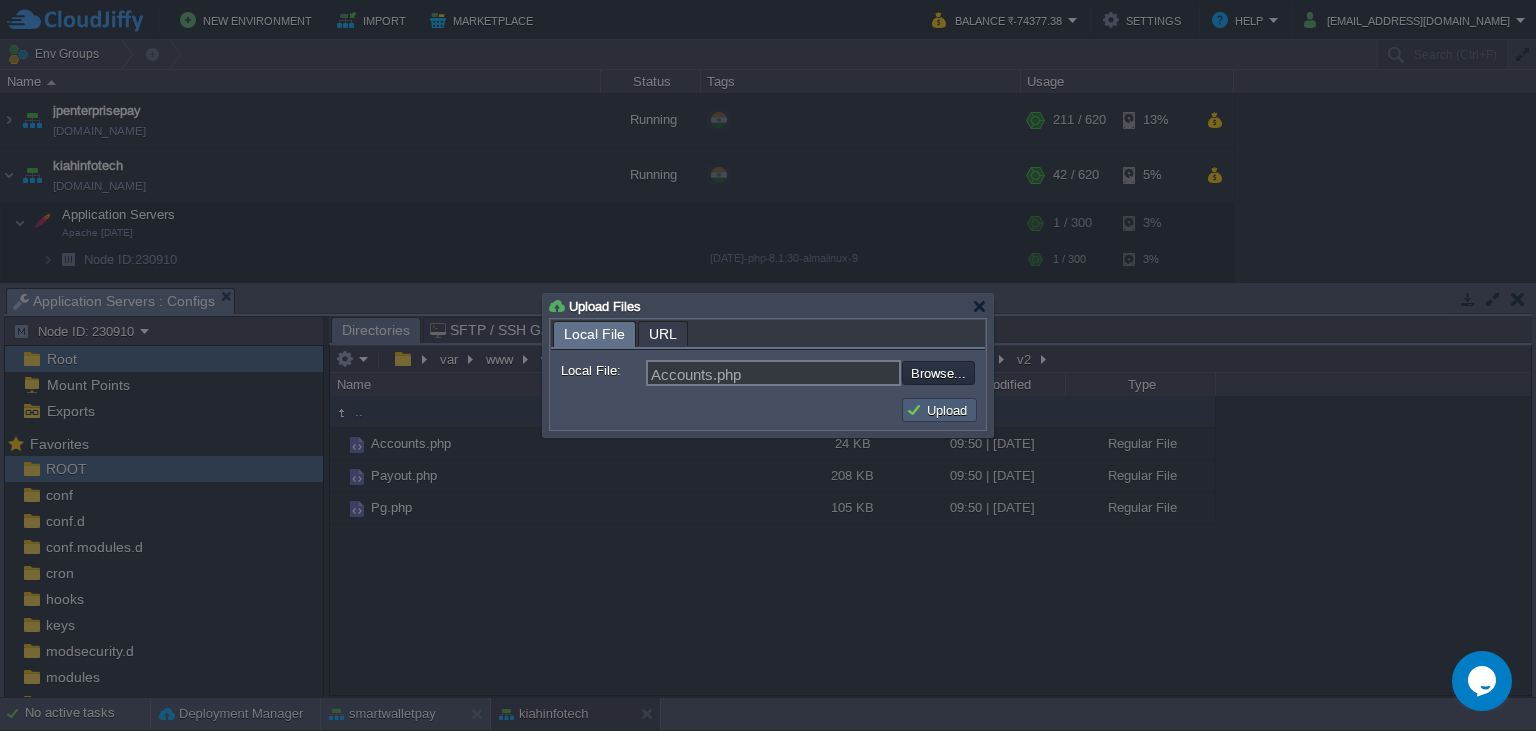 click on "Upload" at bounding box center (939, 410) 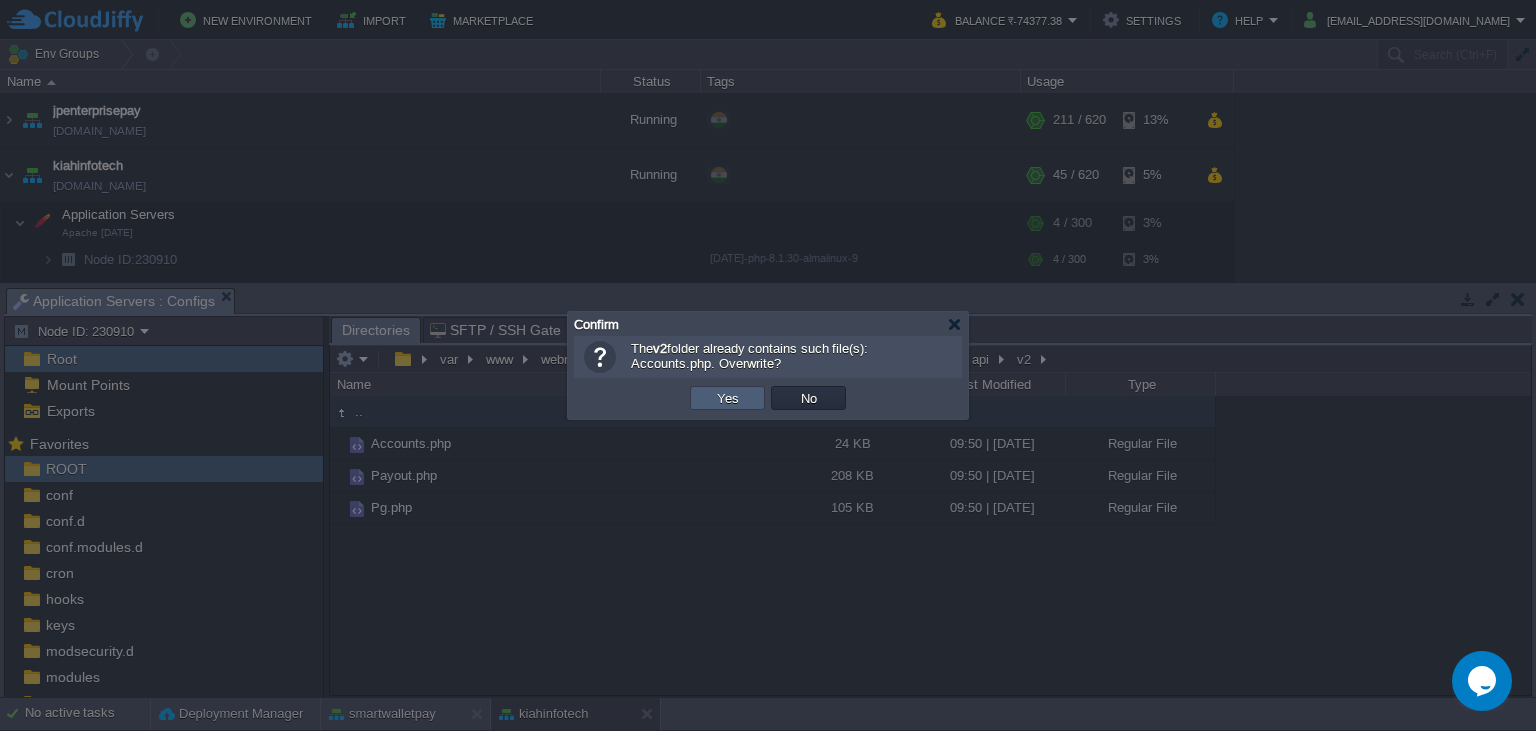 click on "Yes" at bounding box center (727, 398) 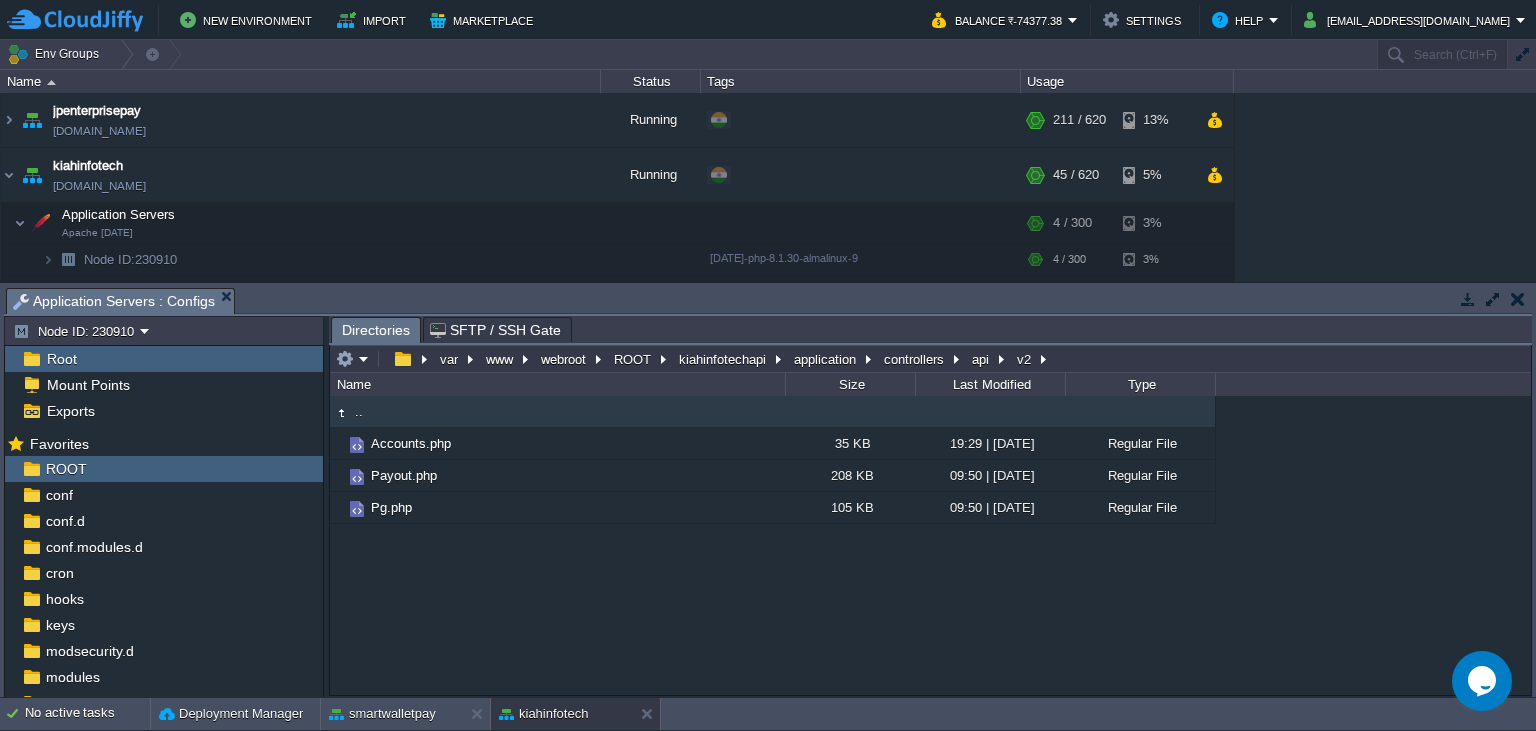 click on ".. Accounts.php 35 KB 19:29   |   [DATE] Regular File Payout.php 208 KB 09:50   |   [DATE] Regular File Pg.php 105 KB 09:50   |   [DATE] Regular File" at bounding box center [930, 545] 